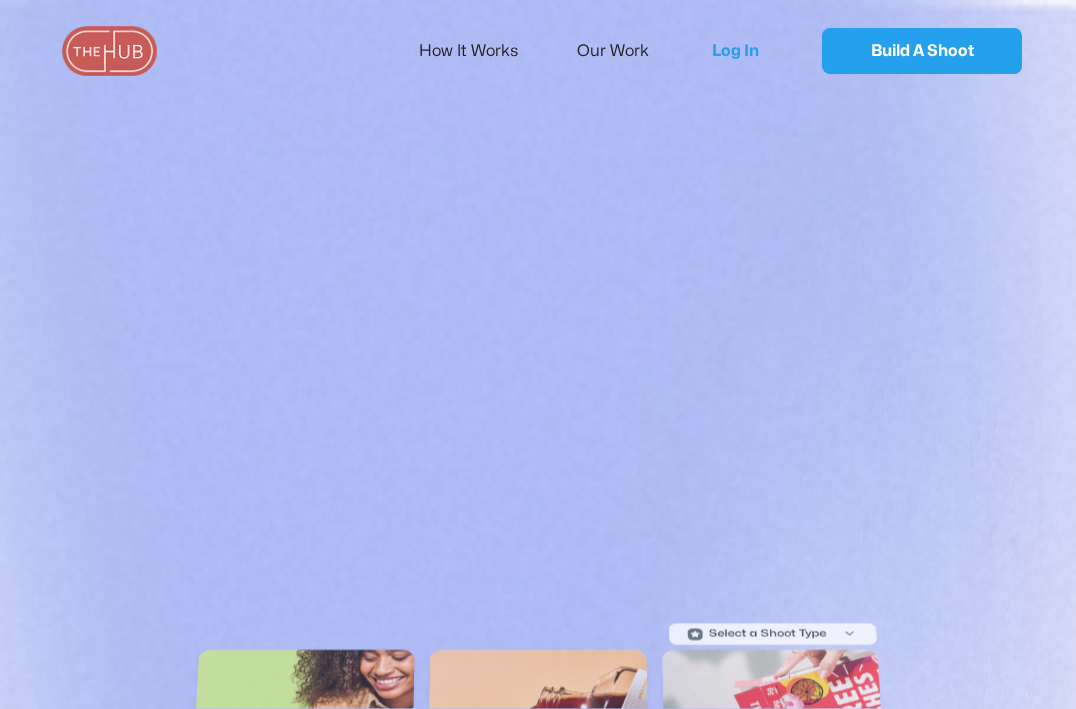 scroll, scrollTop: 0, scrollLeft: 0, axis: both 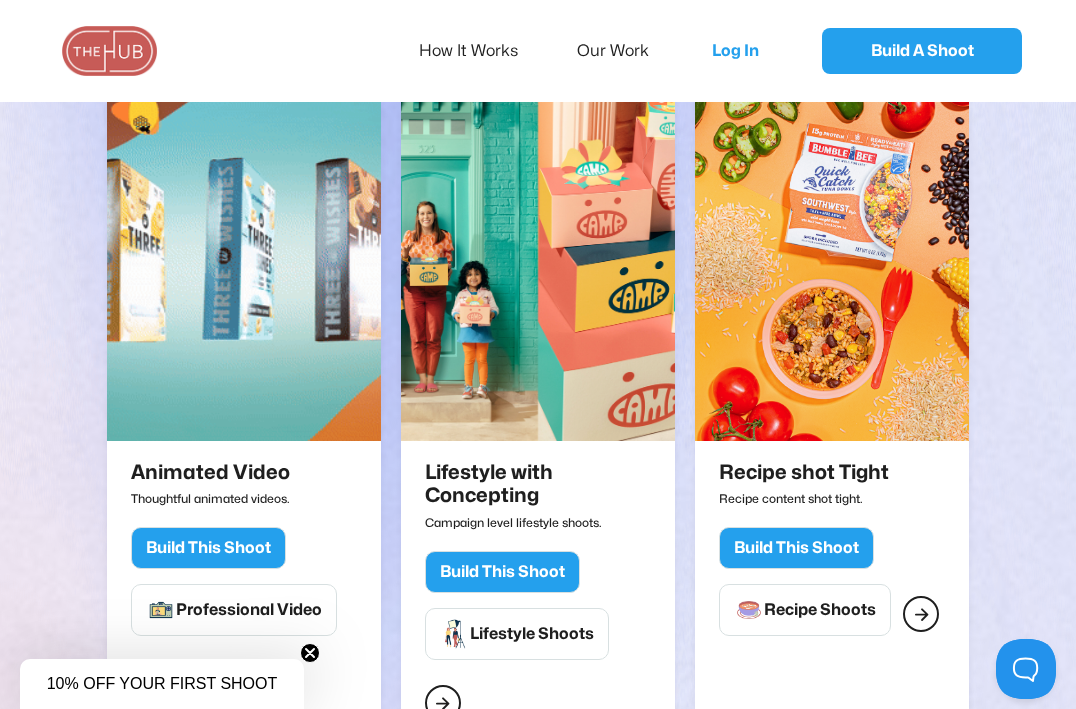 click on "Build This Shoot" at bounding box center (208, -167) 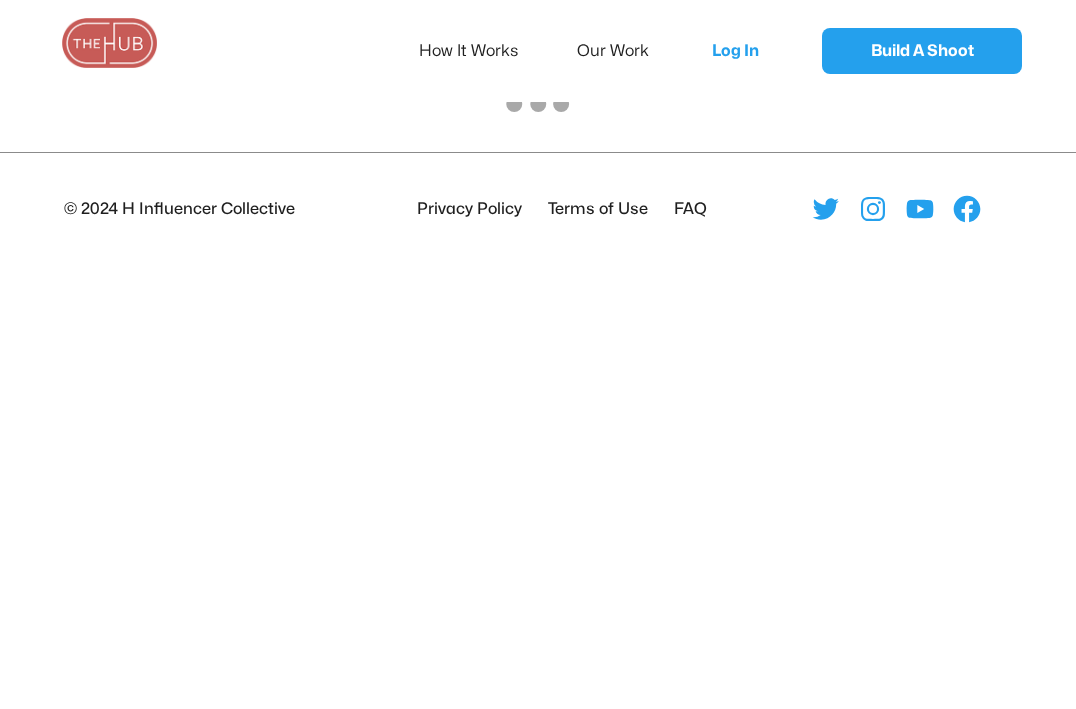 scroll, scrollTop: 0, scrollLeft: 0, axis: both 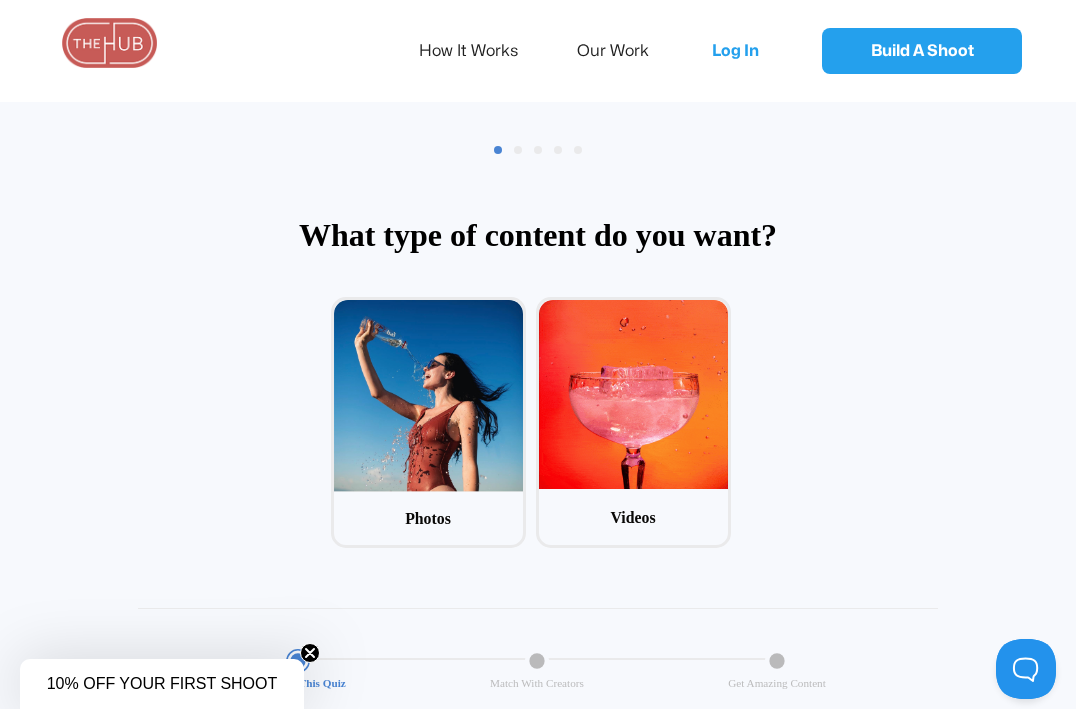 click on "1 Photos 2 Videos" at bounding box center (535, 427) 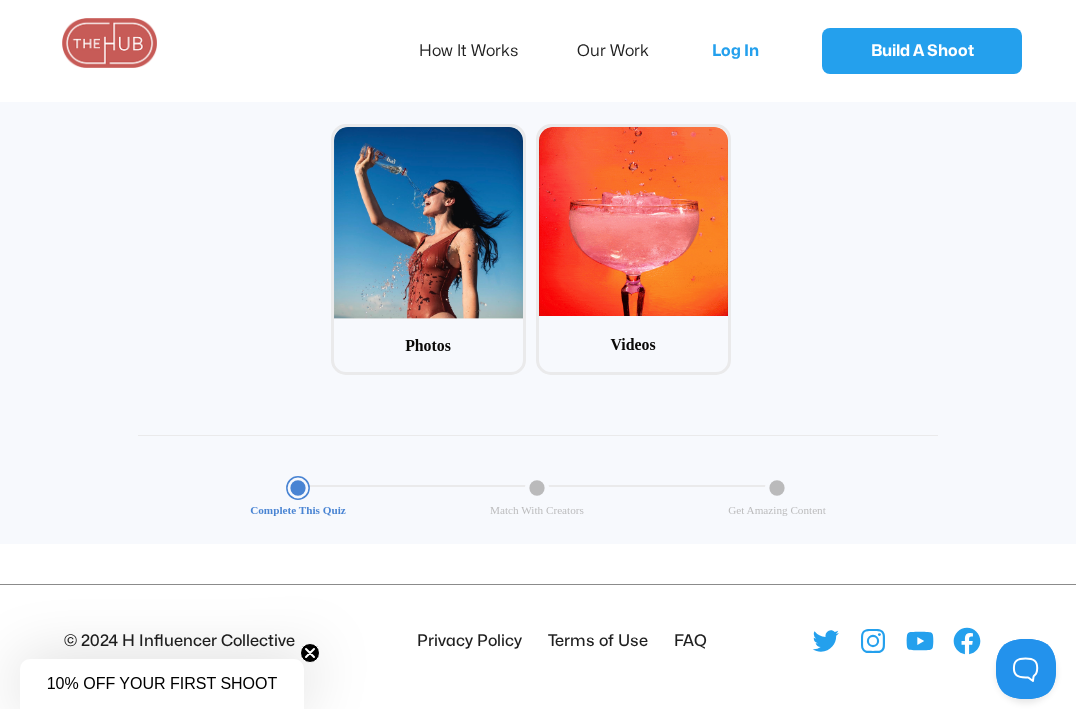 scroll, scrollTop: 181, scrollLeft: 0, axis: vertical 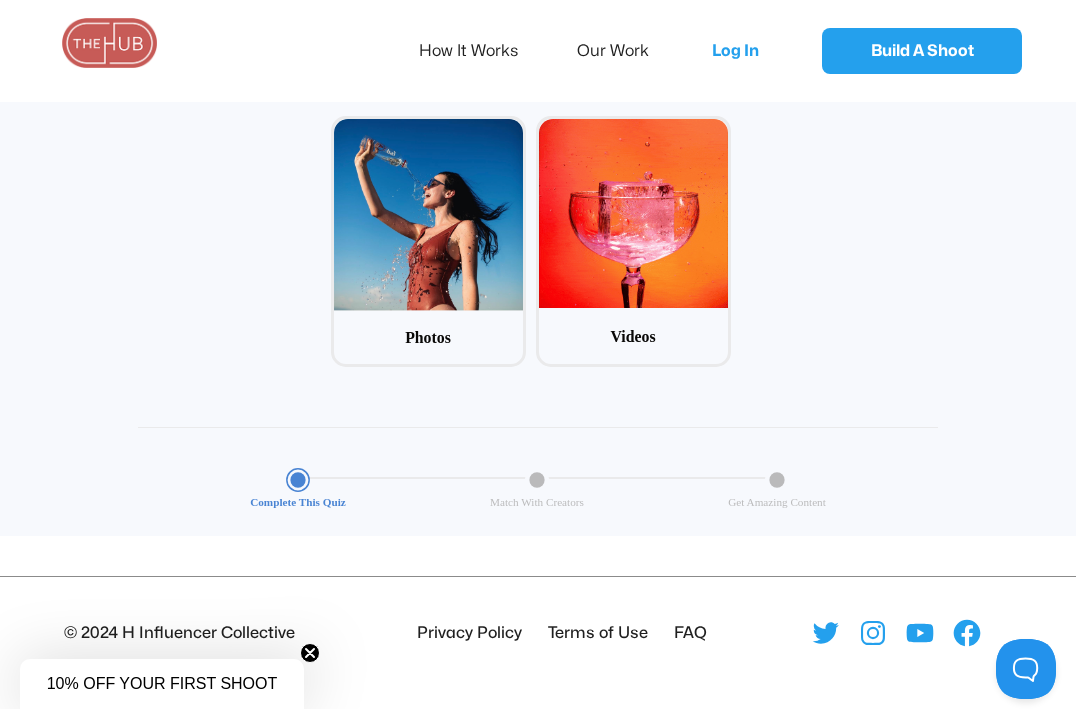 click on "How It Works Our Work" at bounding box center [547, 51] 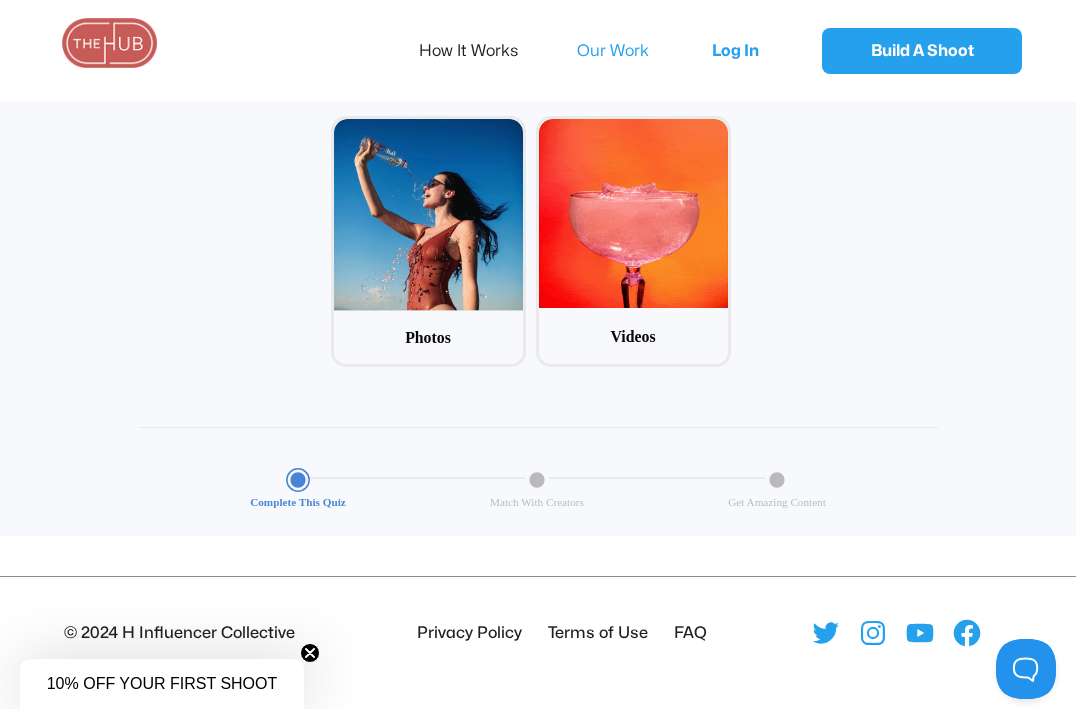 click on "Our Work" at bounding box center (626, 51) 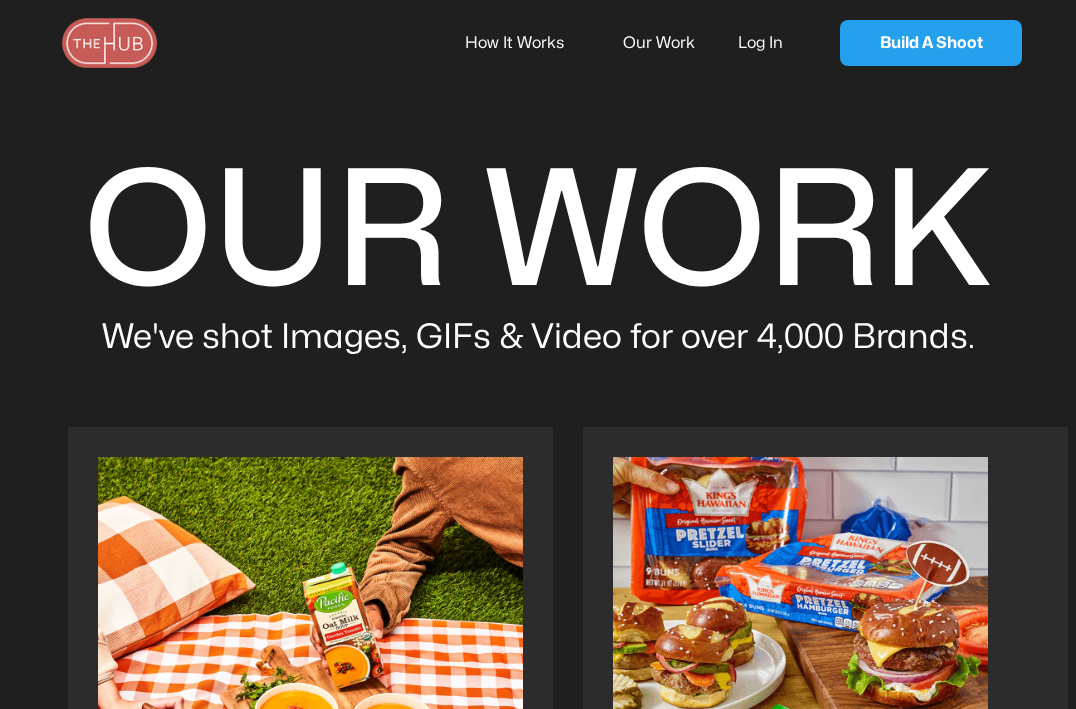 scroll, scrollTop: 0, scrollLeft: 0, axis: both 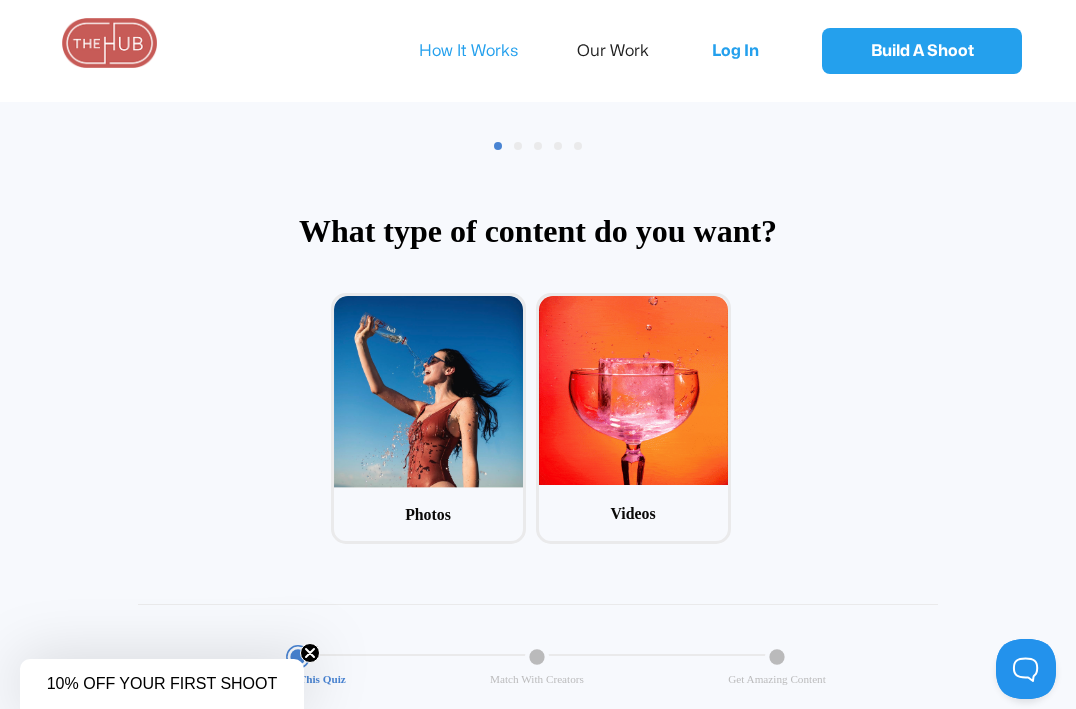 click on "How It Works" at bounding box center (482, 51) 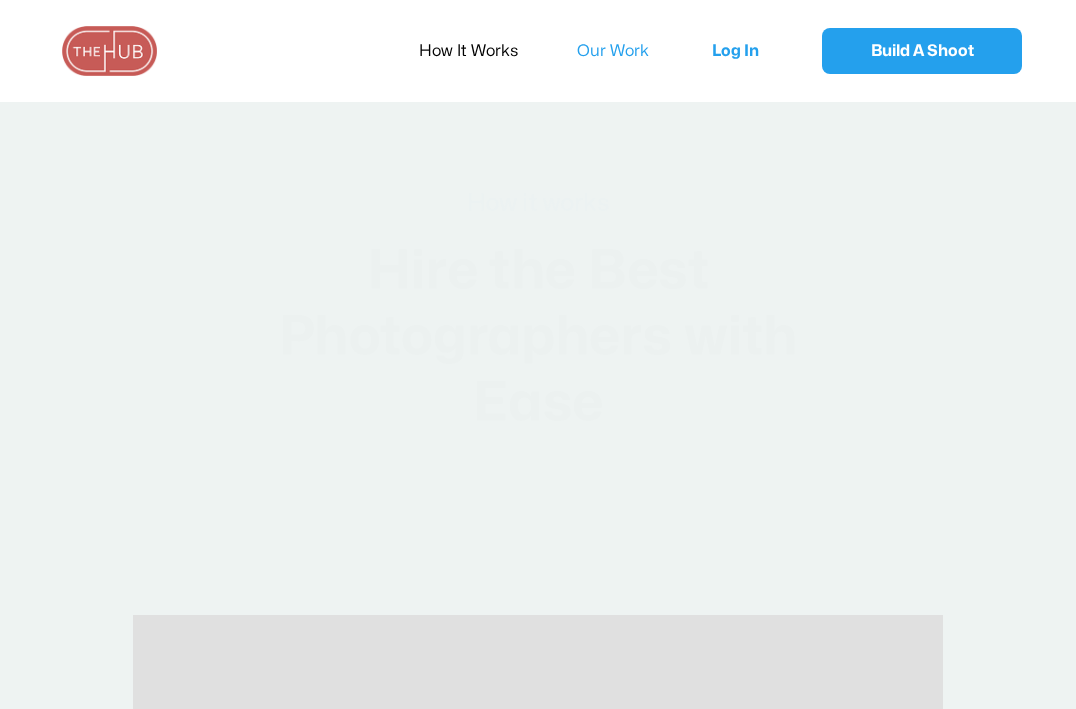 scroll, scrollTop: 0, scrollLeft: 0, axis: both 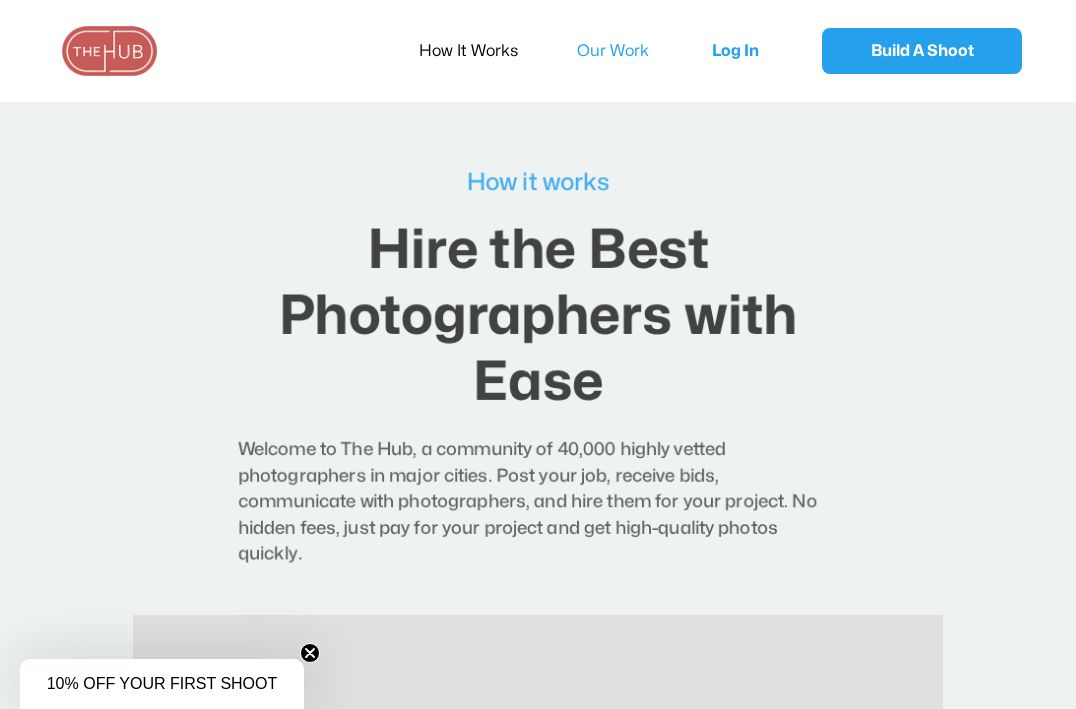 click on "Our Work" at bounding box center [626, 51] 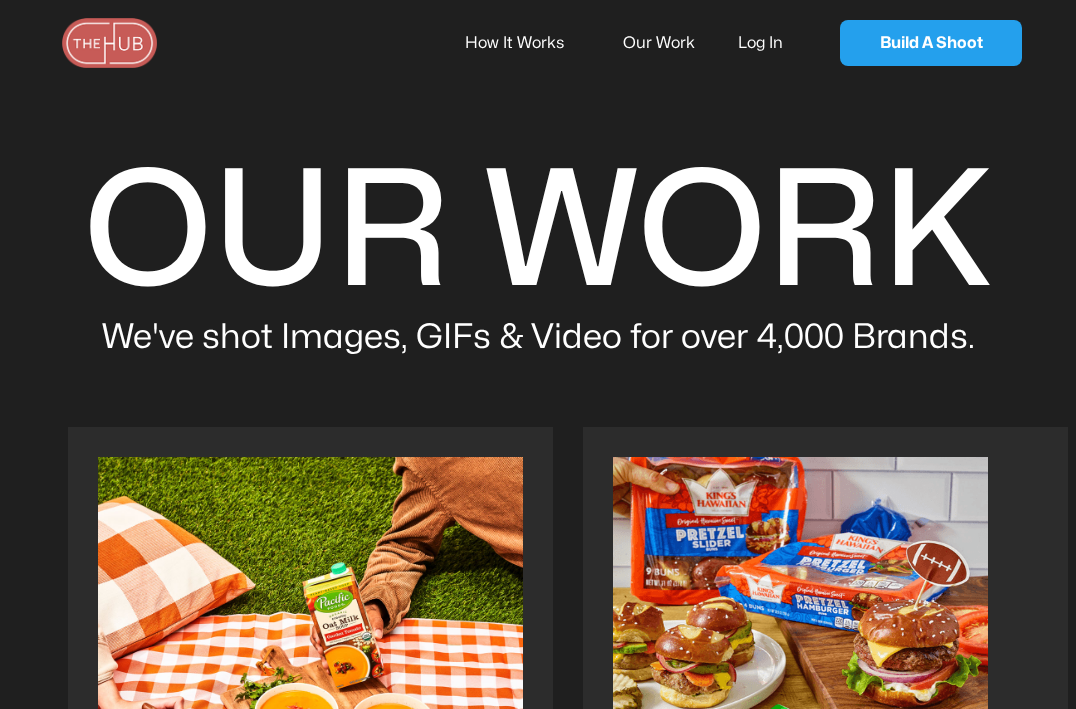 scroll, scrollTop: 0, scrollLeft: 0, axis: both 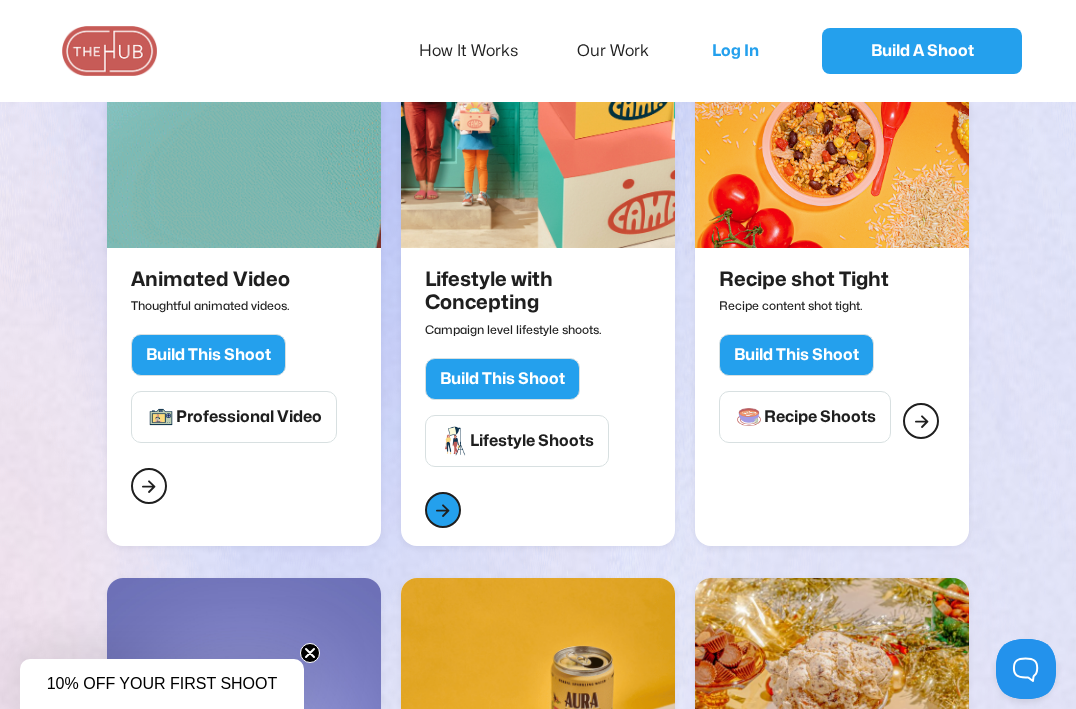 click on "" at bounding box center (148, -229) 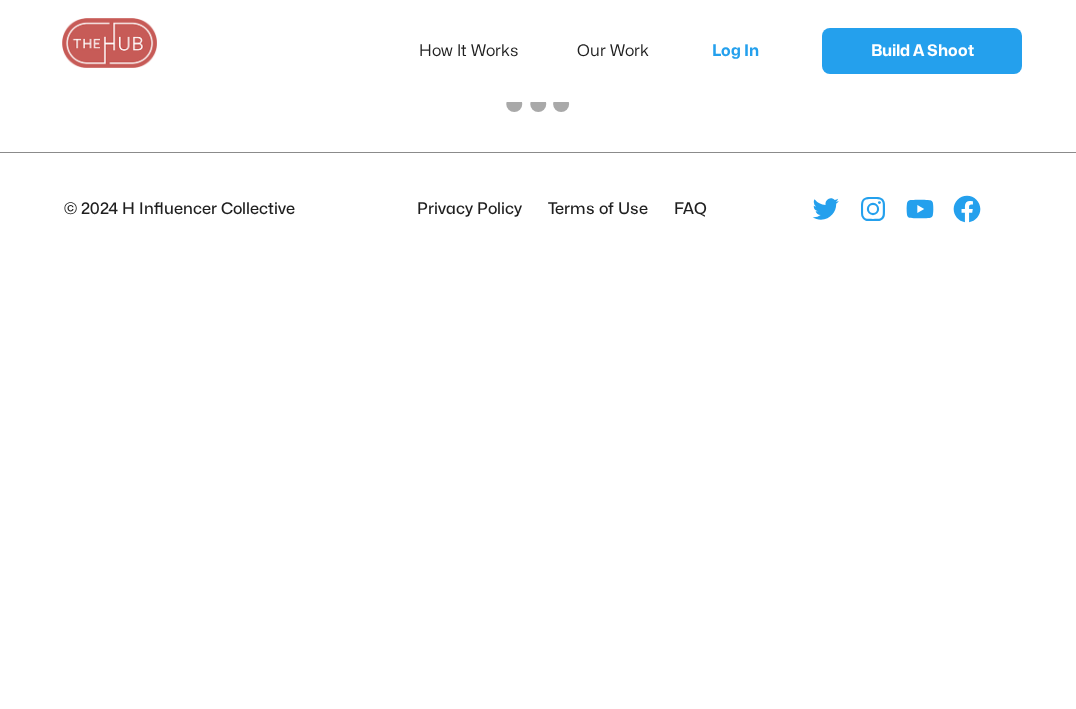 scroll, scrollTop: 0, scrollLeft: 0, axis: both 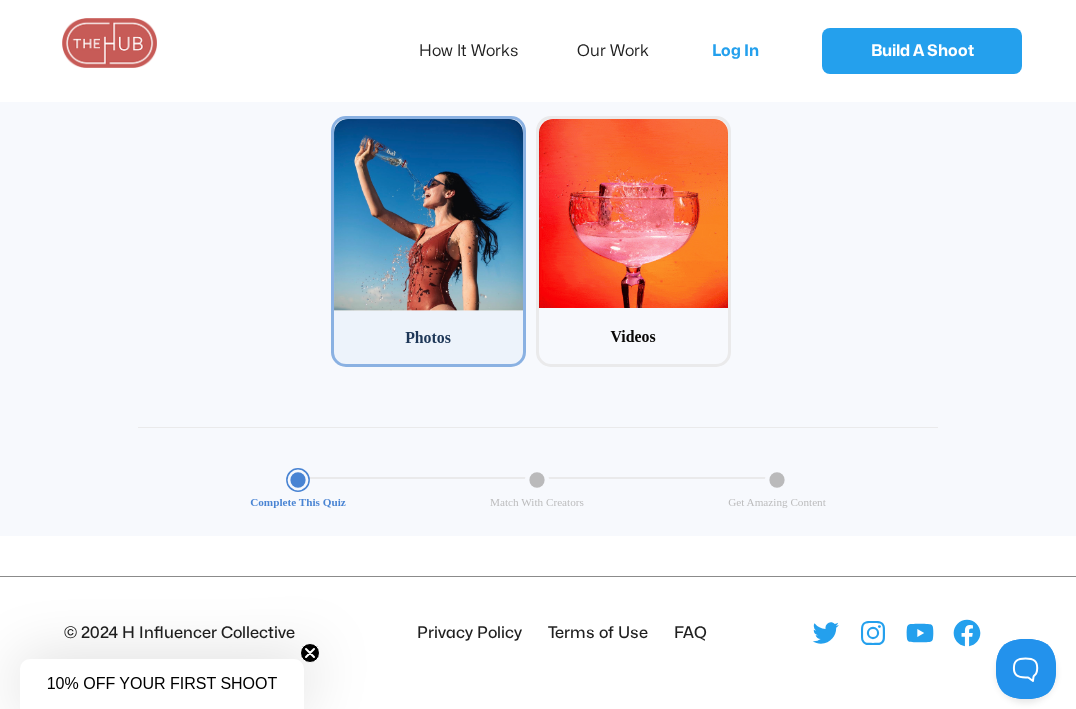 click at bounding box center [428, 215] 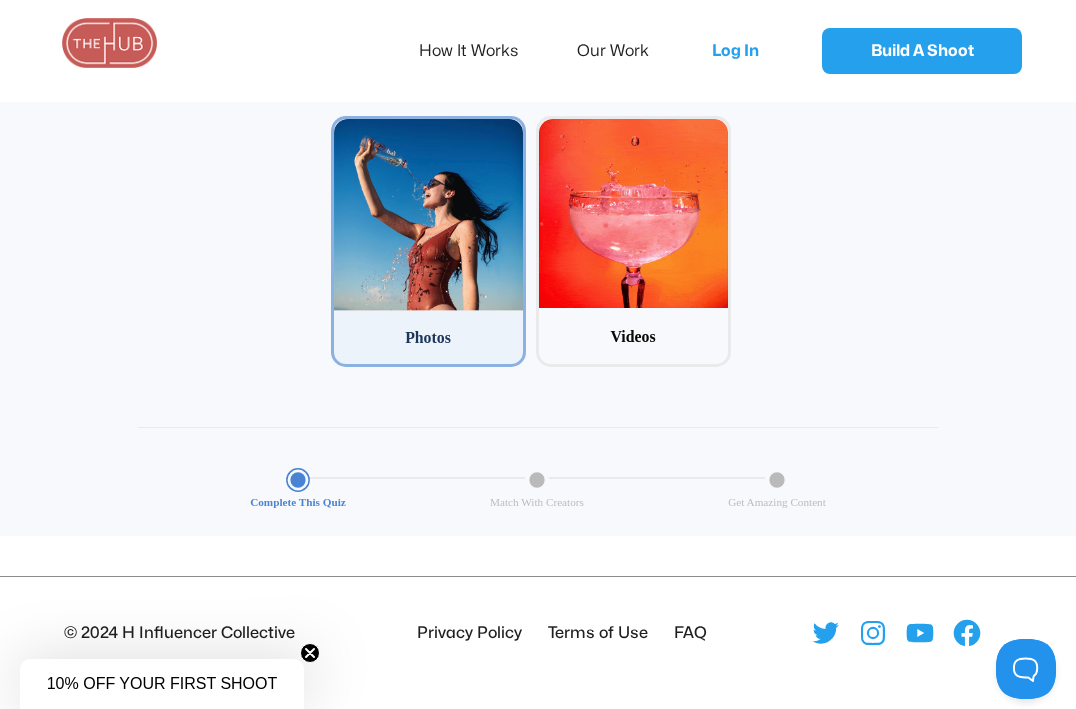 click on "1 Photos" at bounding box center (337, 122) 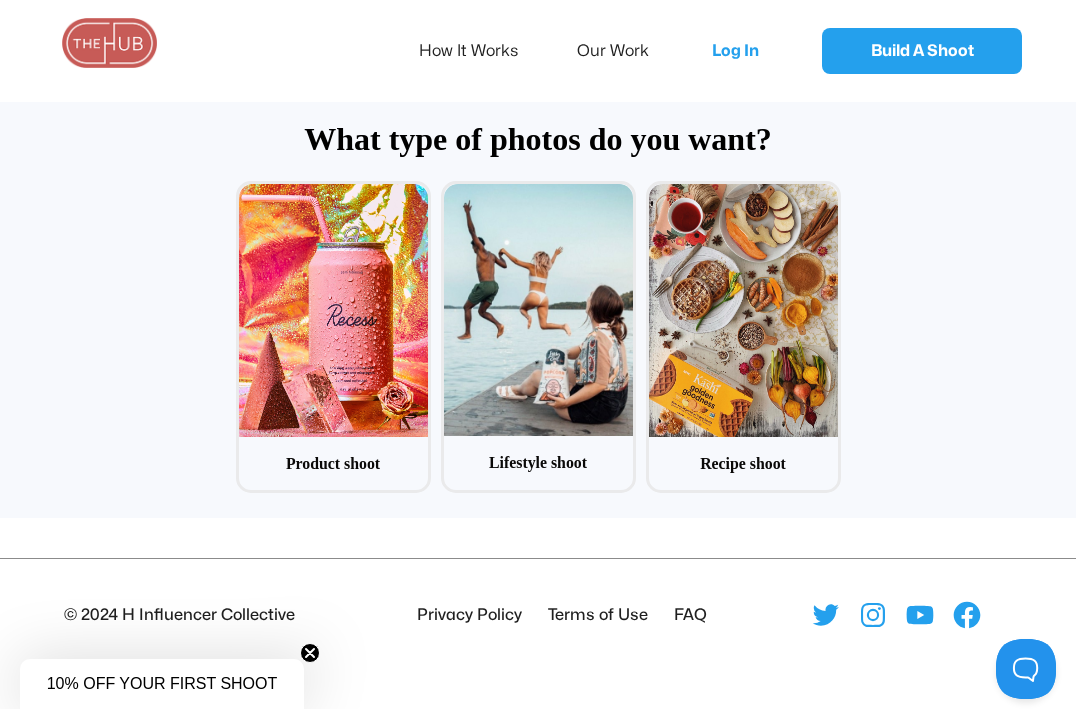 scroll, scrollTop: 96, scrollLeft: 0, axis: vertical 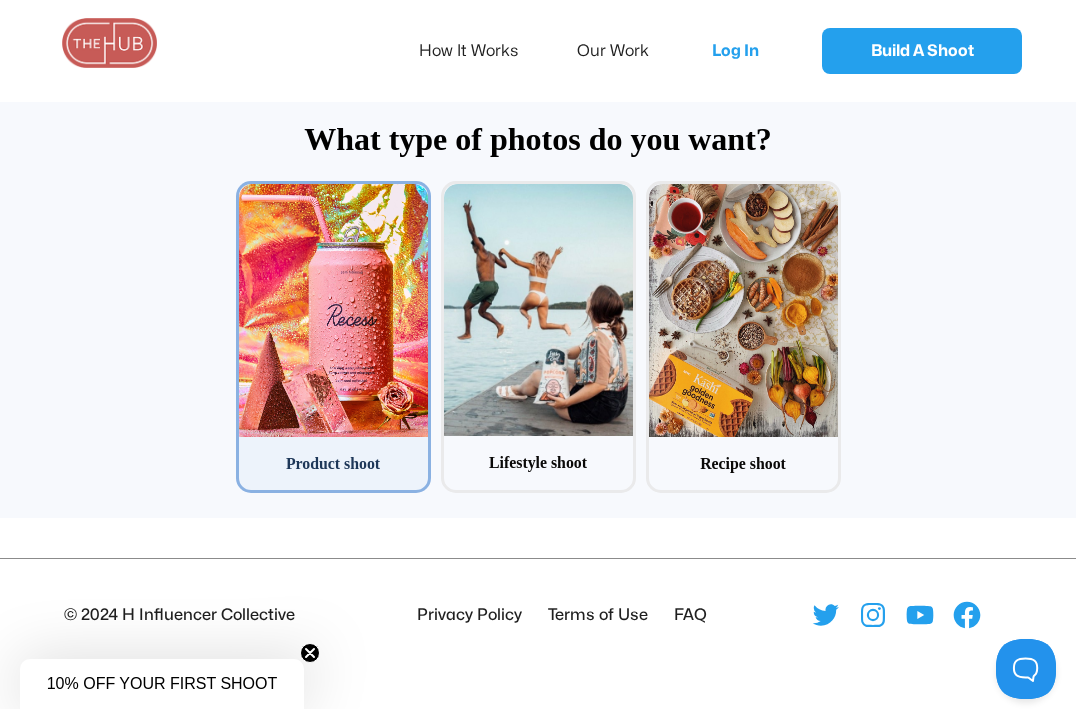 click at bounding box center [333, 310] 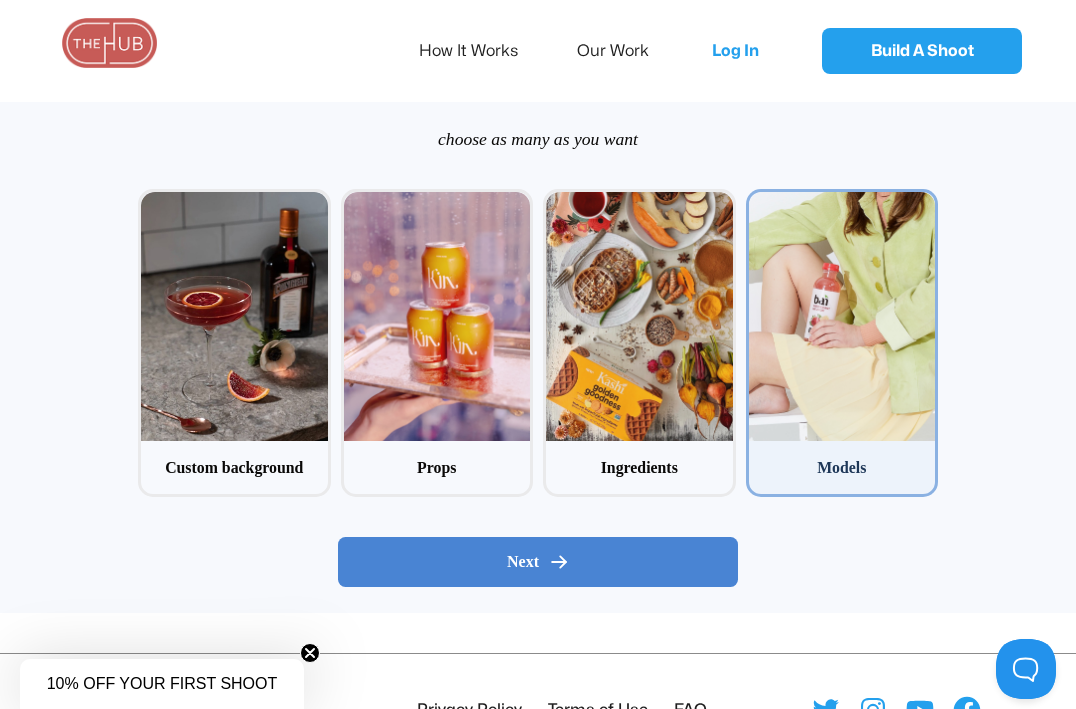 scroll, scrollTop: 200, scrollLeft: 0, axis: vertical 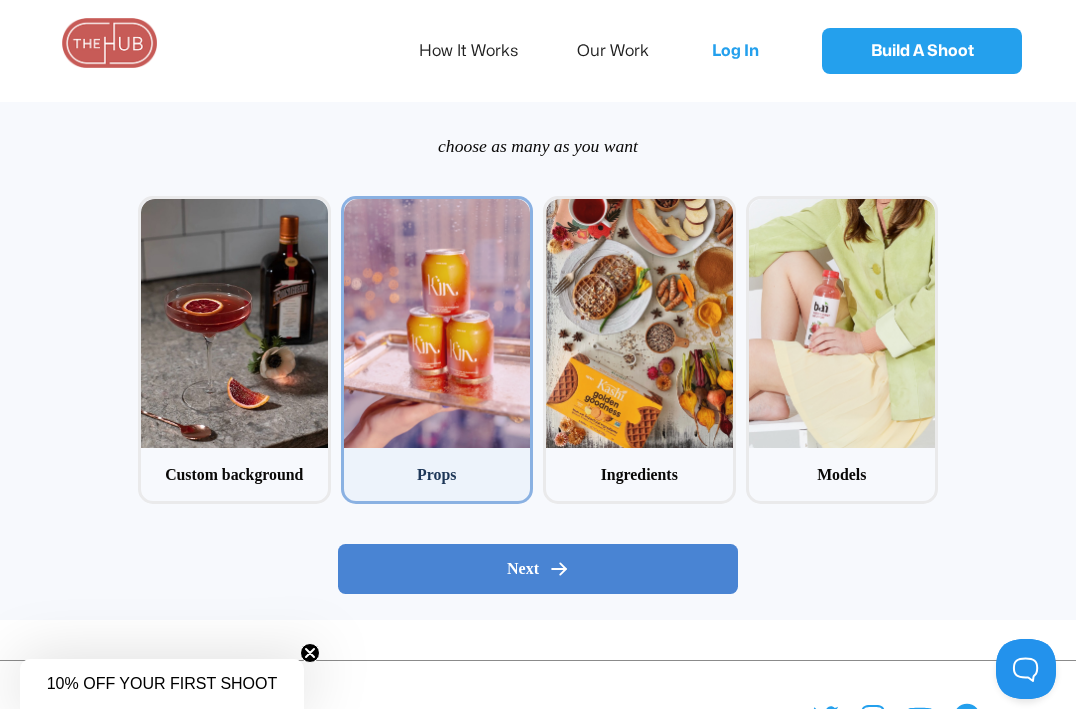 click at bounding box center (437, 323) 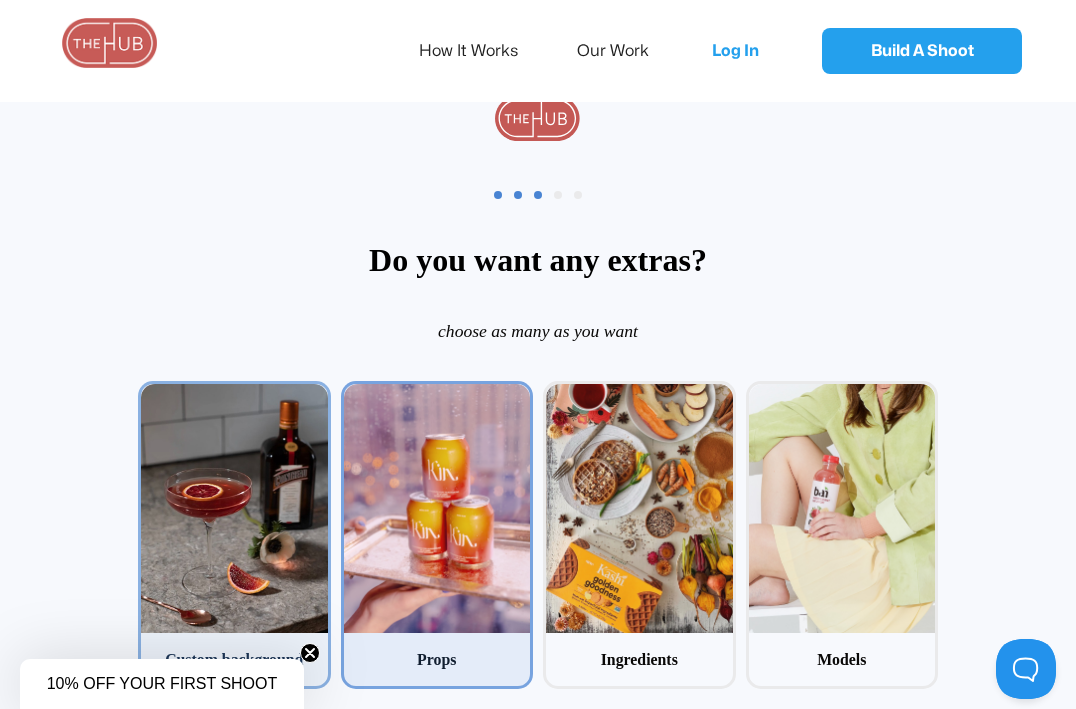 scroll, scrollTop: 8, scrollLeft: 0, axis: vertical 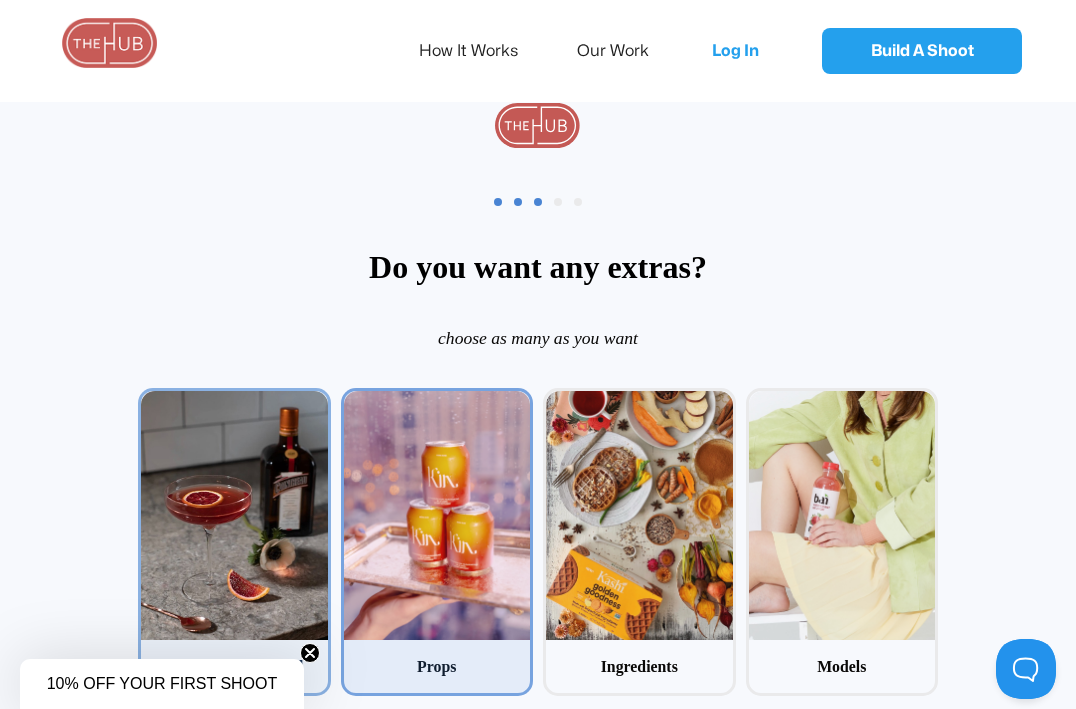 click at bounding box center [234, 515] 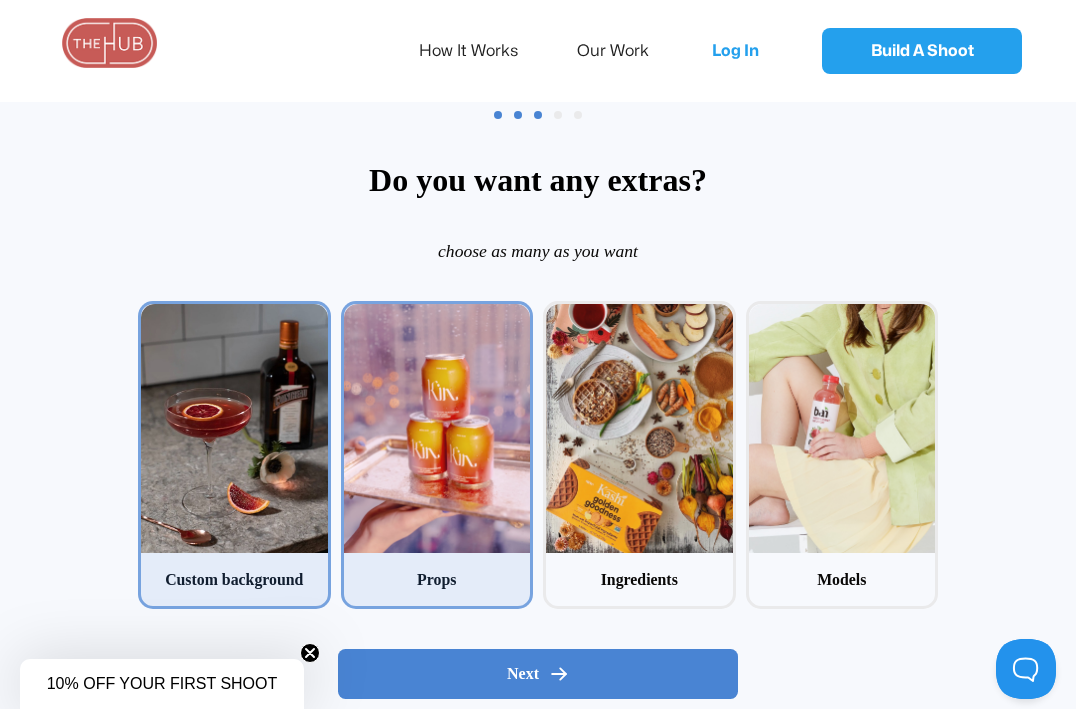 scroll, scrollTop: 111, scrollLeft: 0, axis: vertical 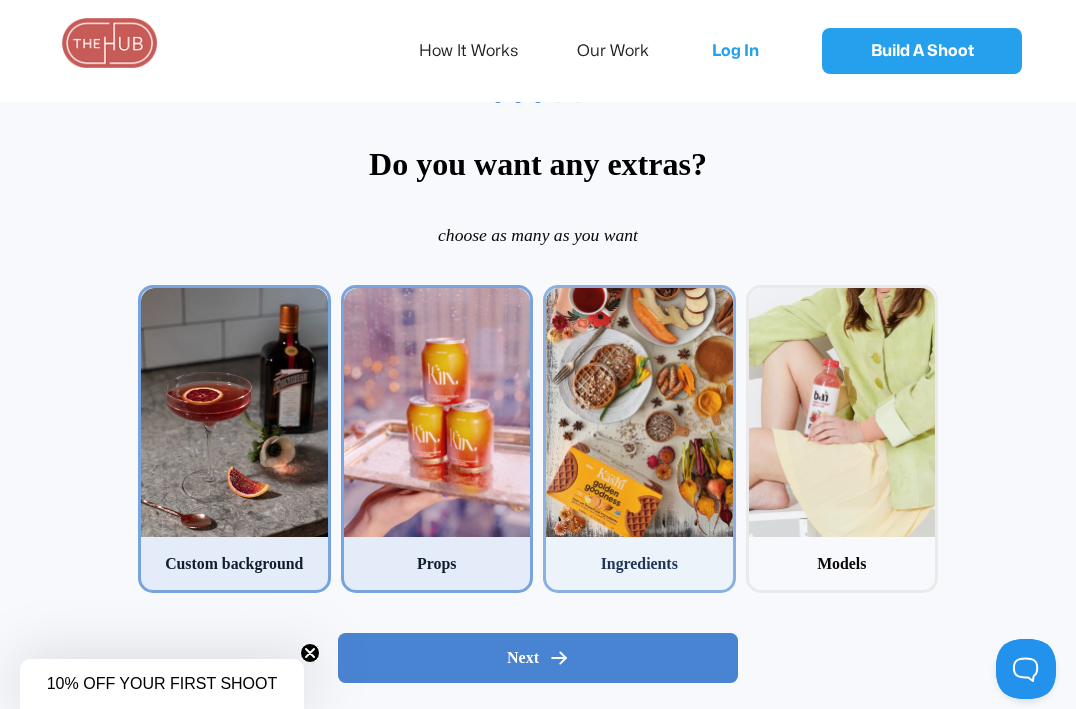 click at bounding box center (639, 412) 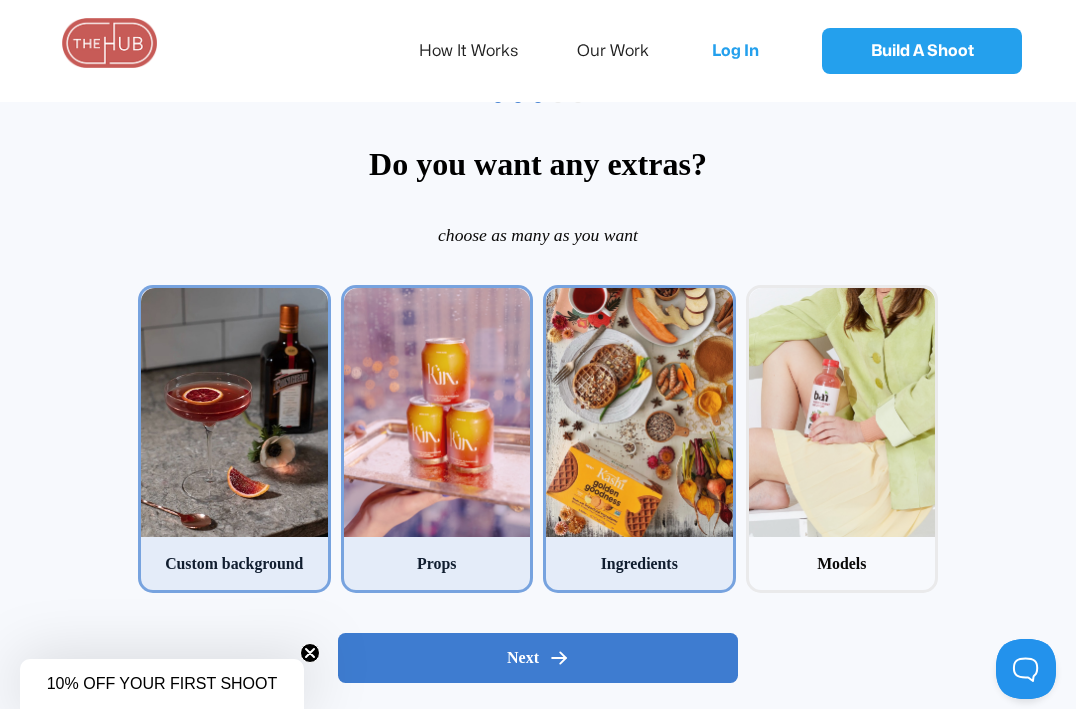 click on "Next" at bounding box center (538, 658) 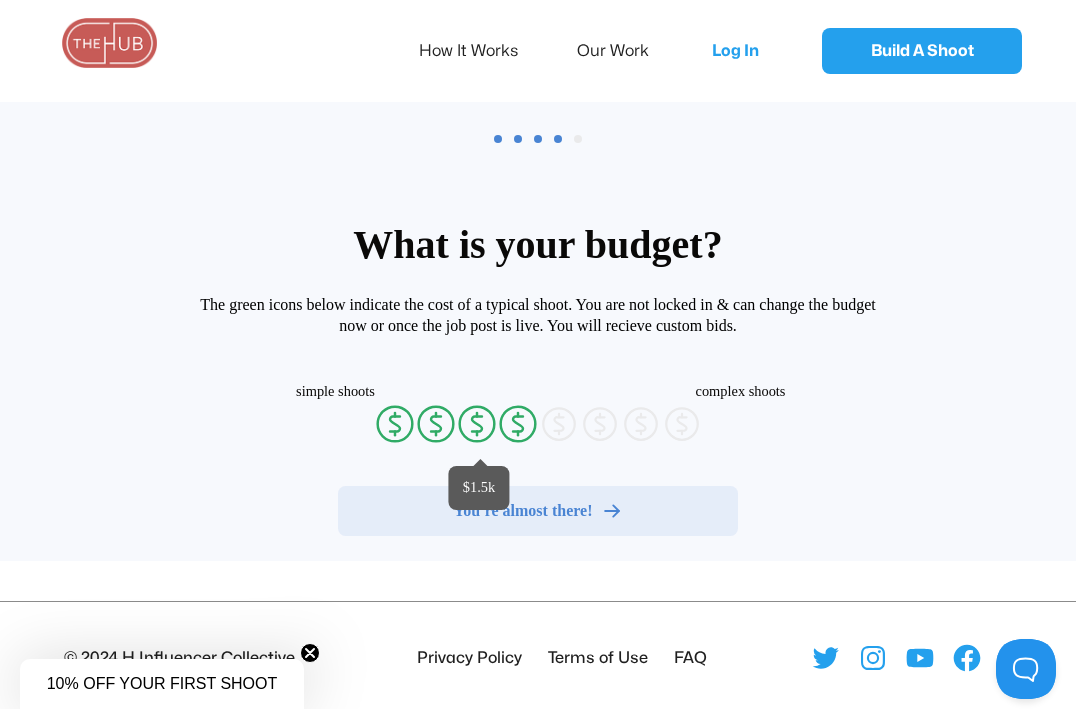 radio on "false" 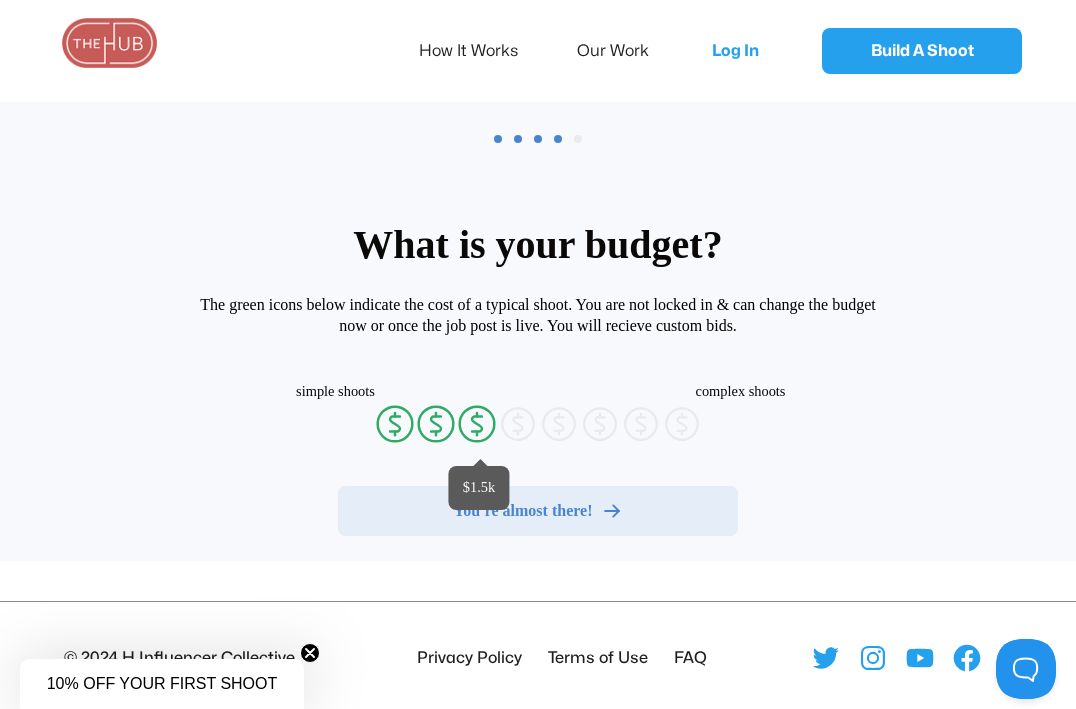 radio on "false" 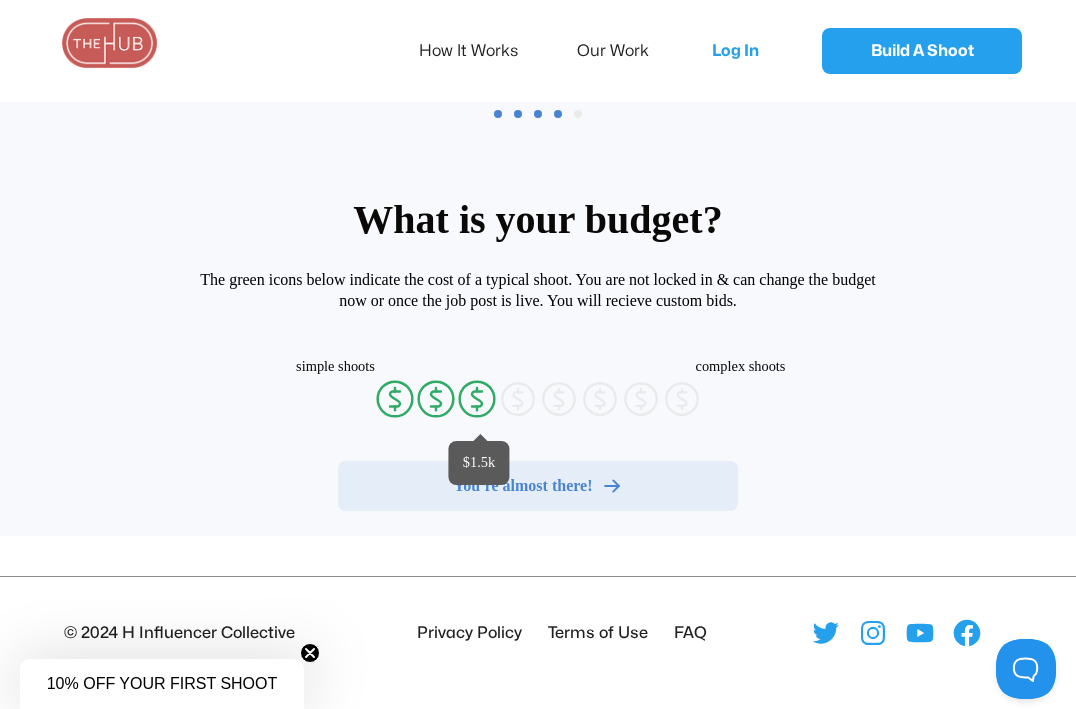 radio on "false" 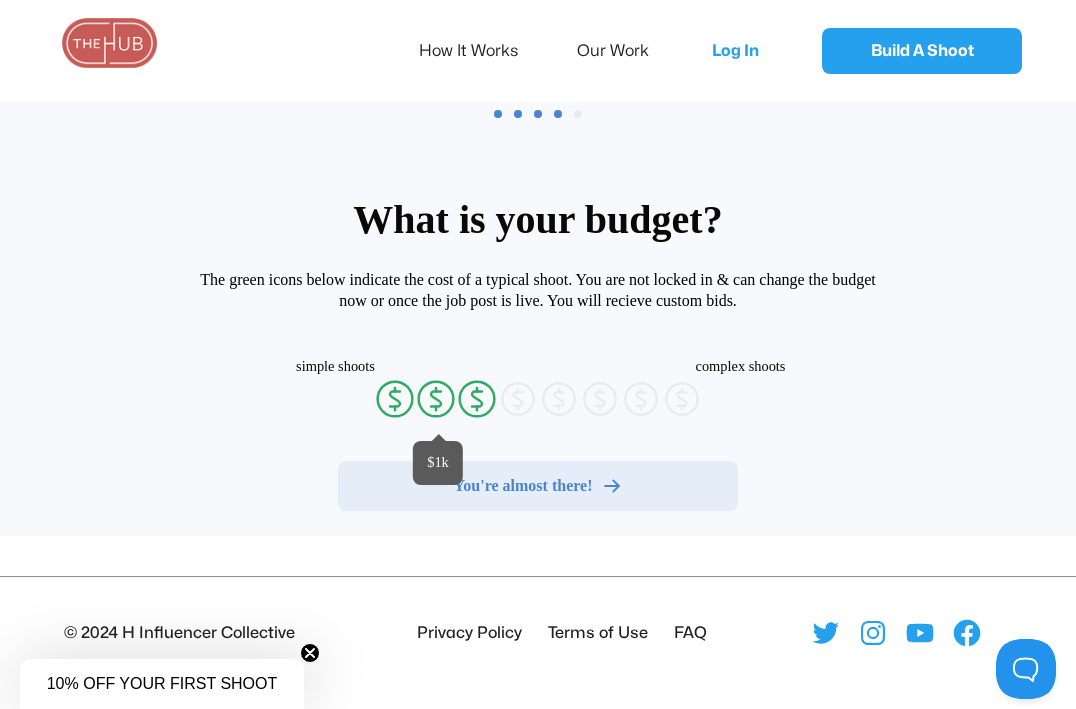 radio on "false" 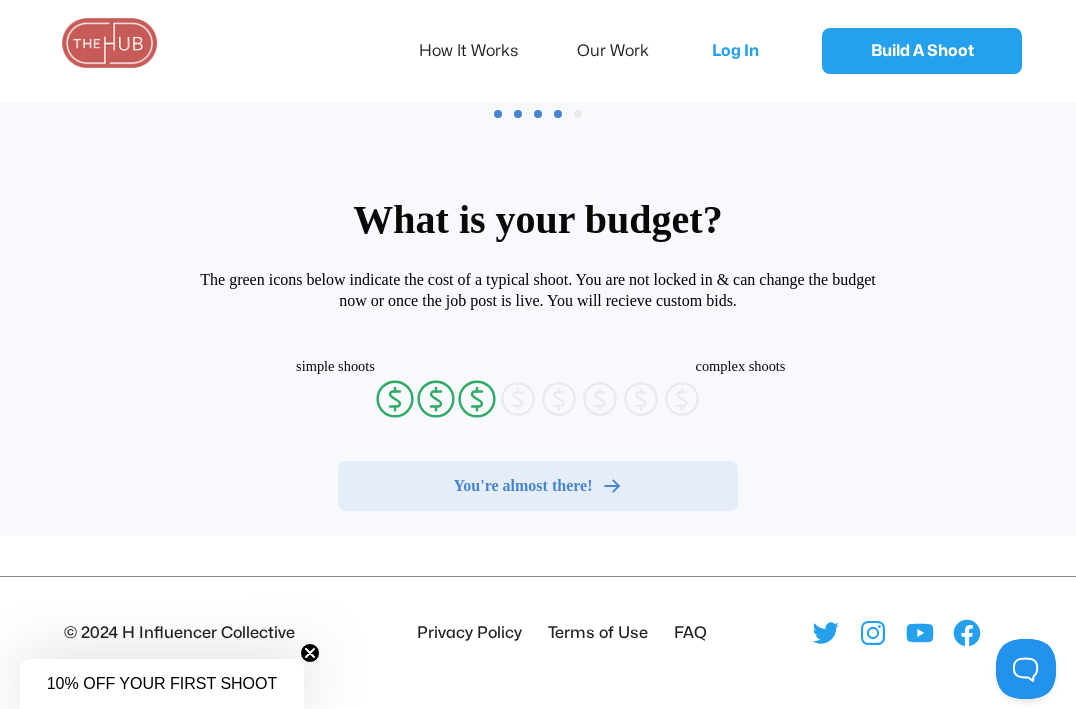 radio on "false" 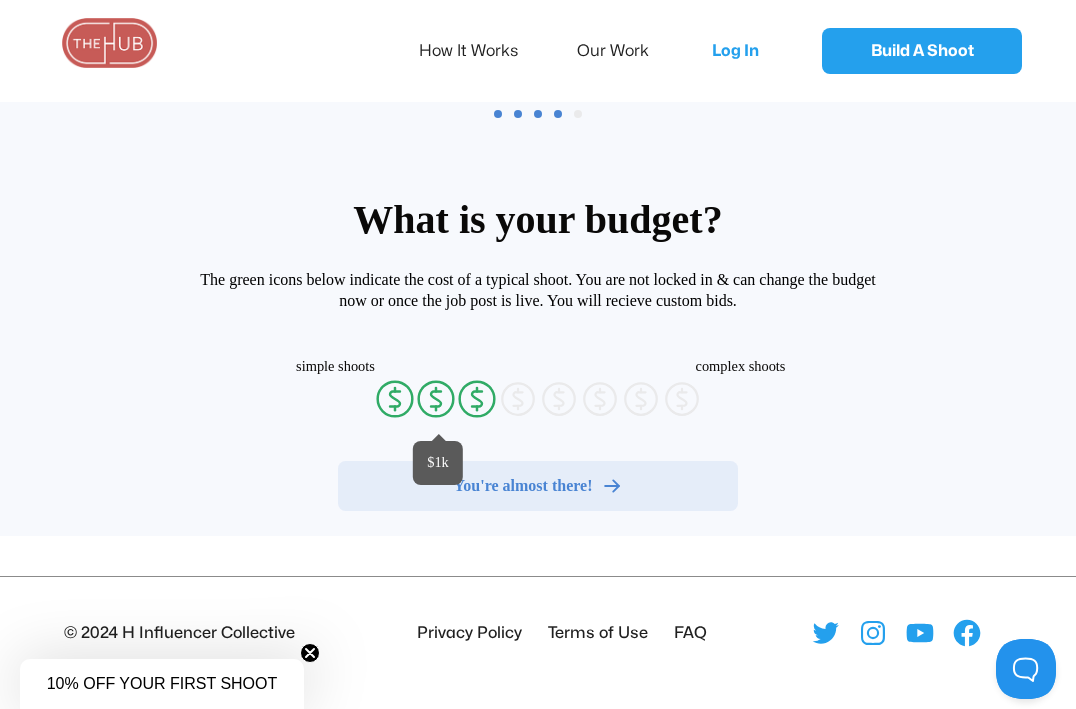 radio on "false" 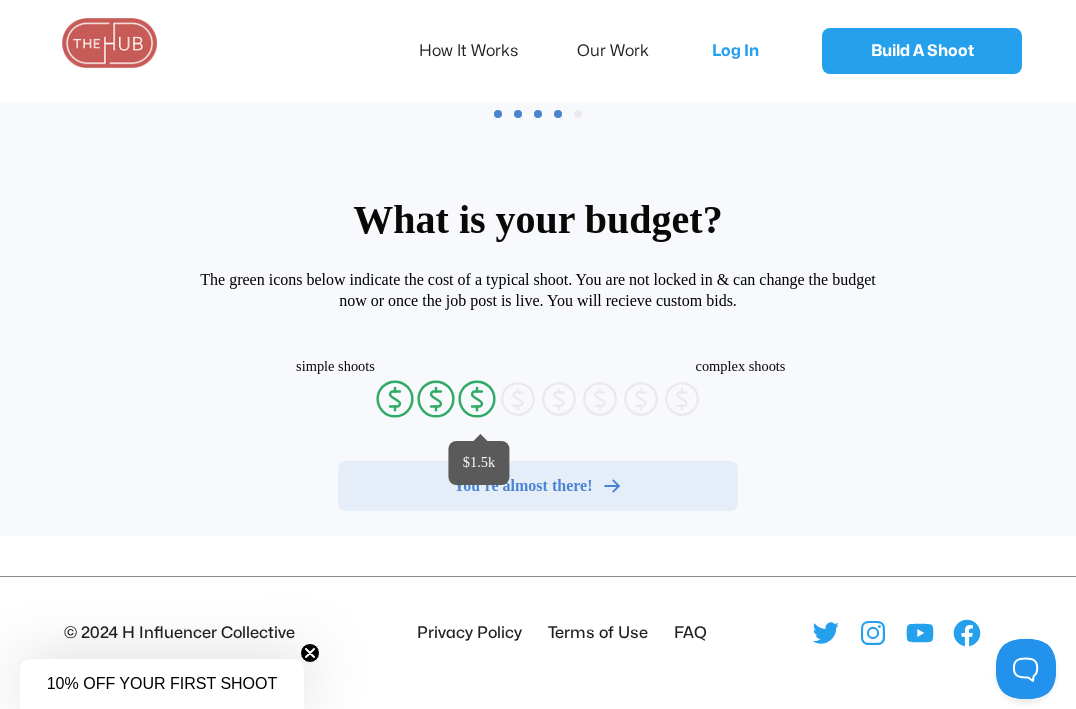radio on "false" 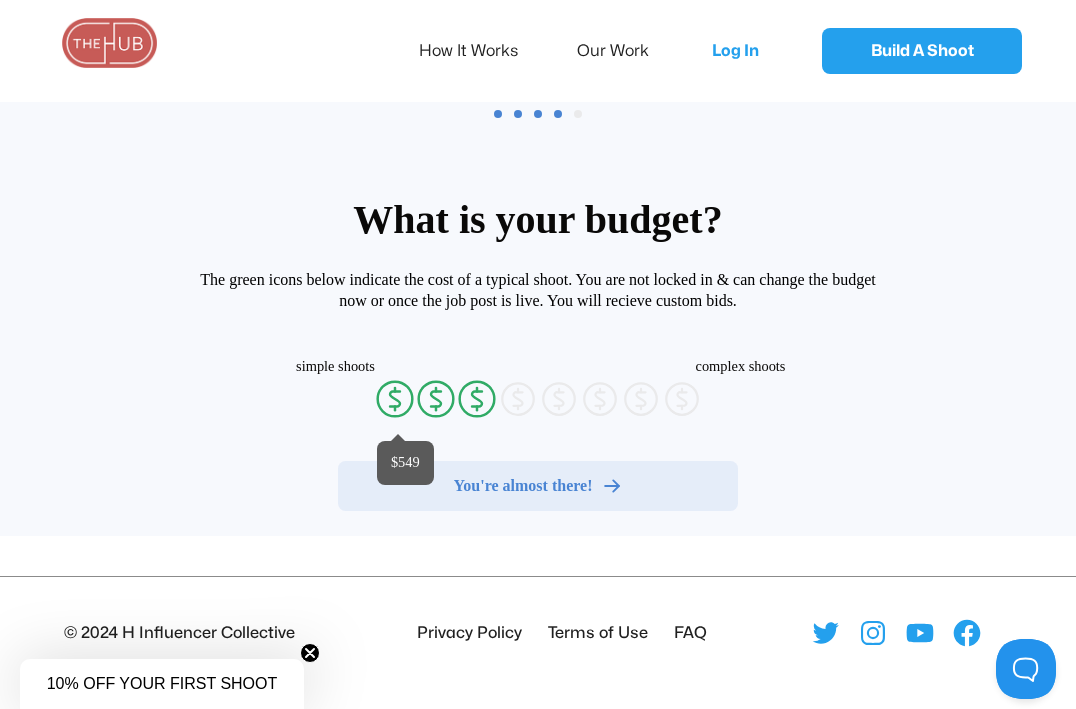 radio on "false" 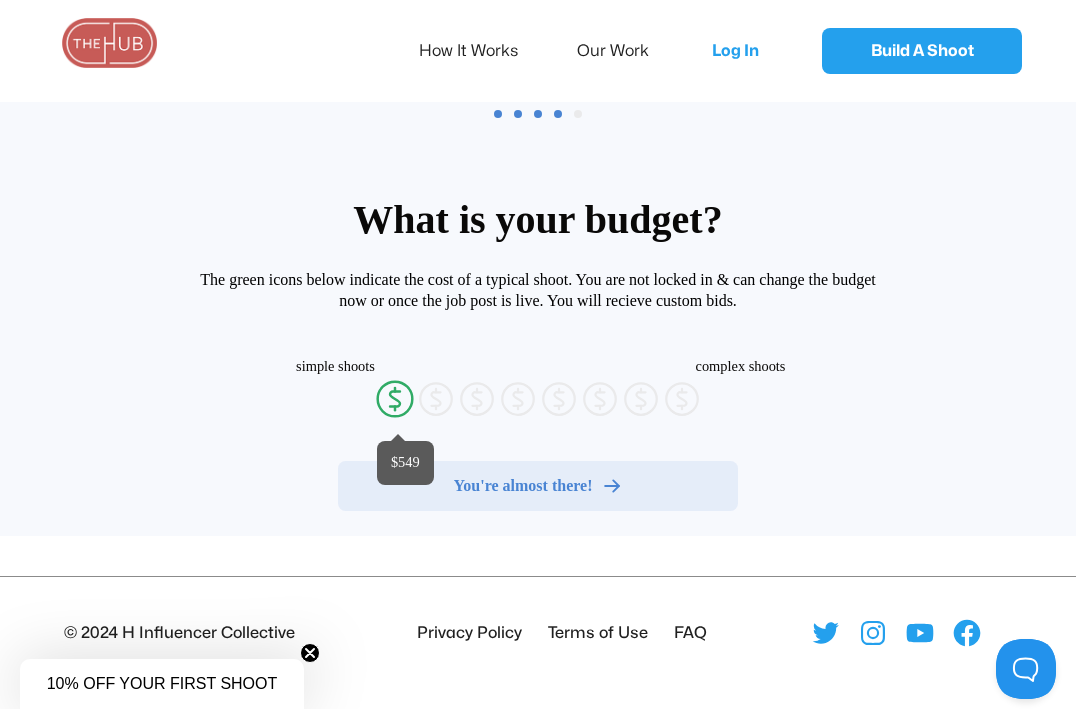 radio on "false" 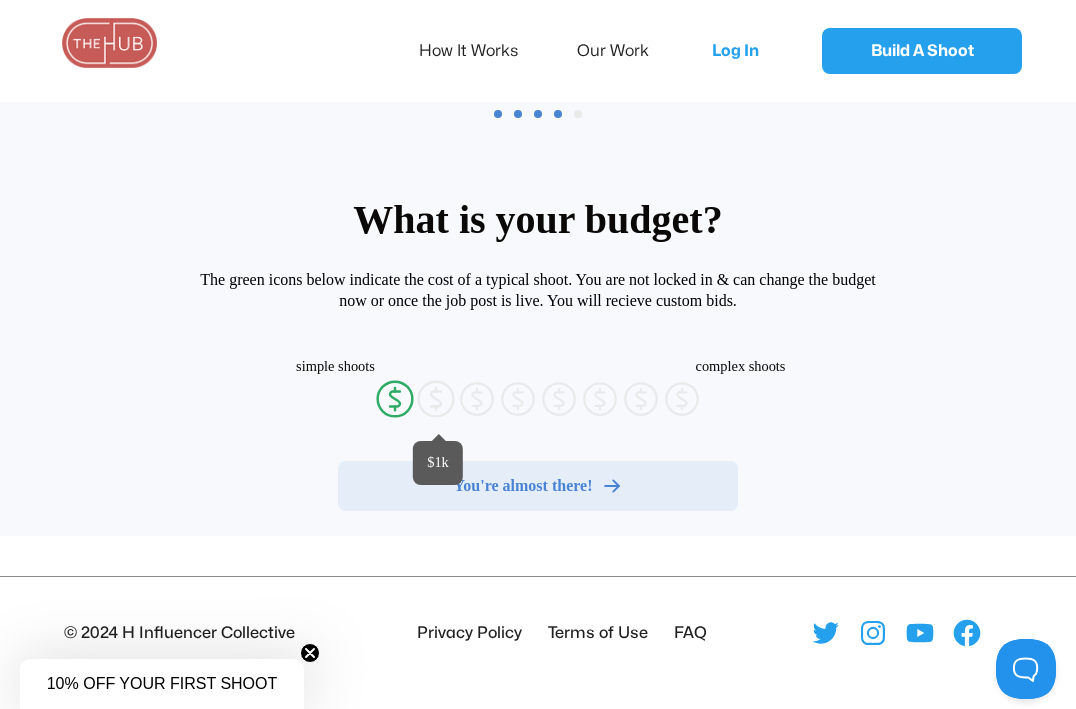 radio on "false" 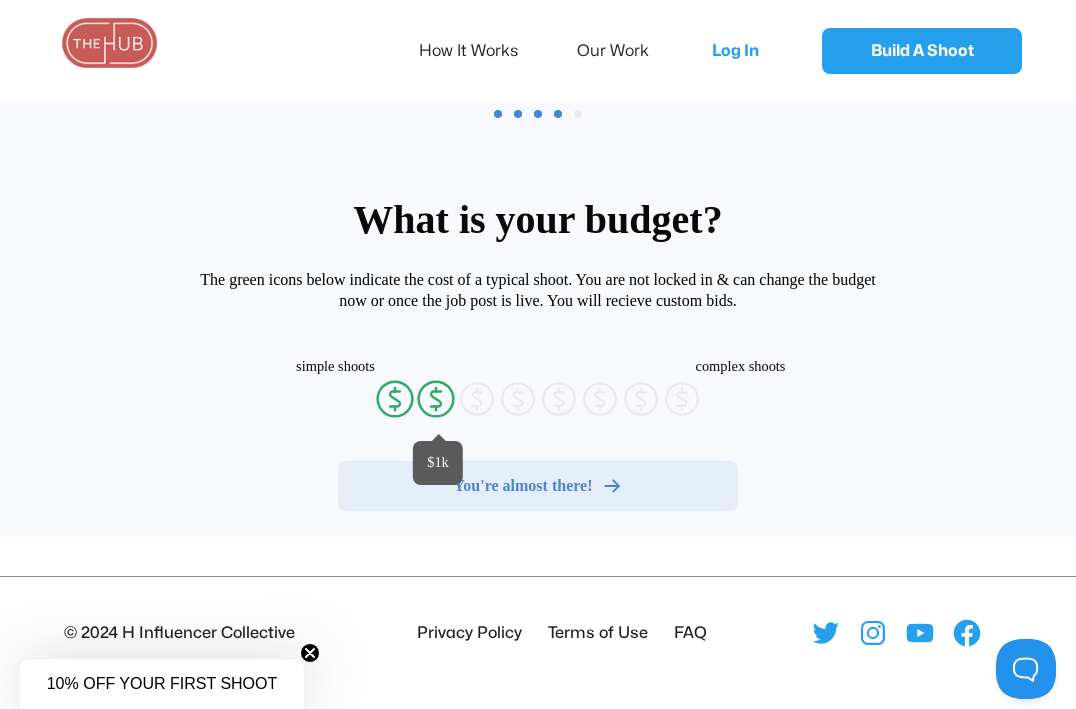 radio on "false" 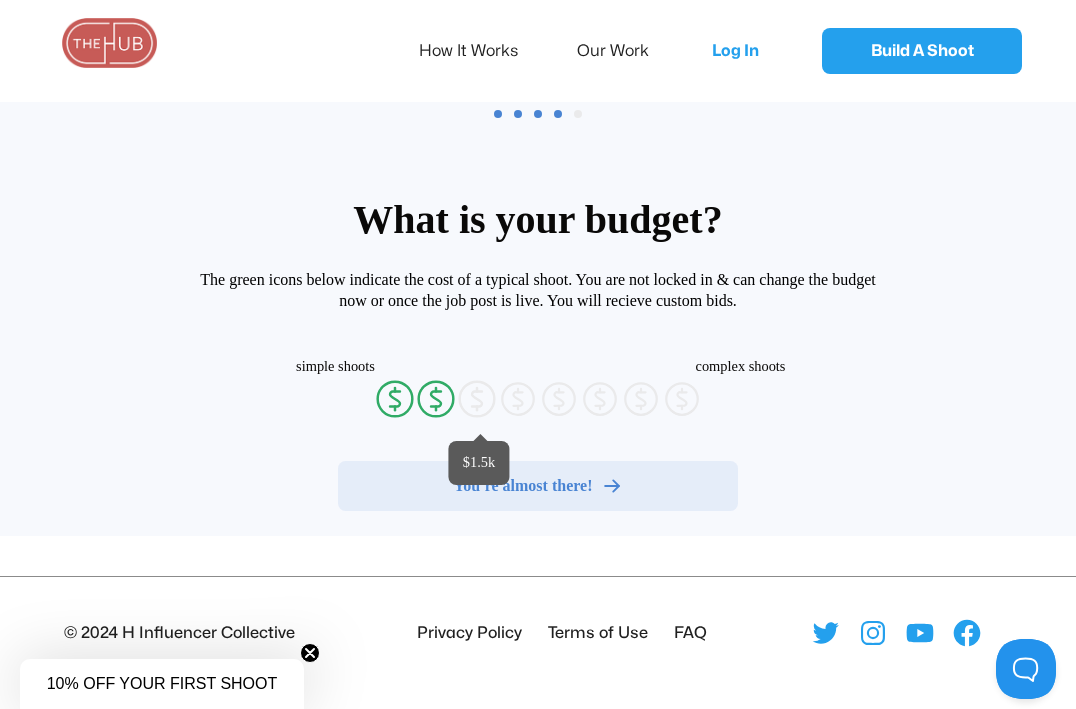 radio on "false" 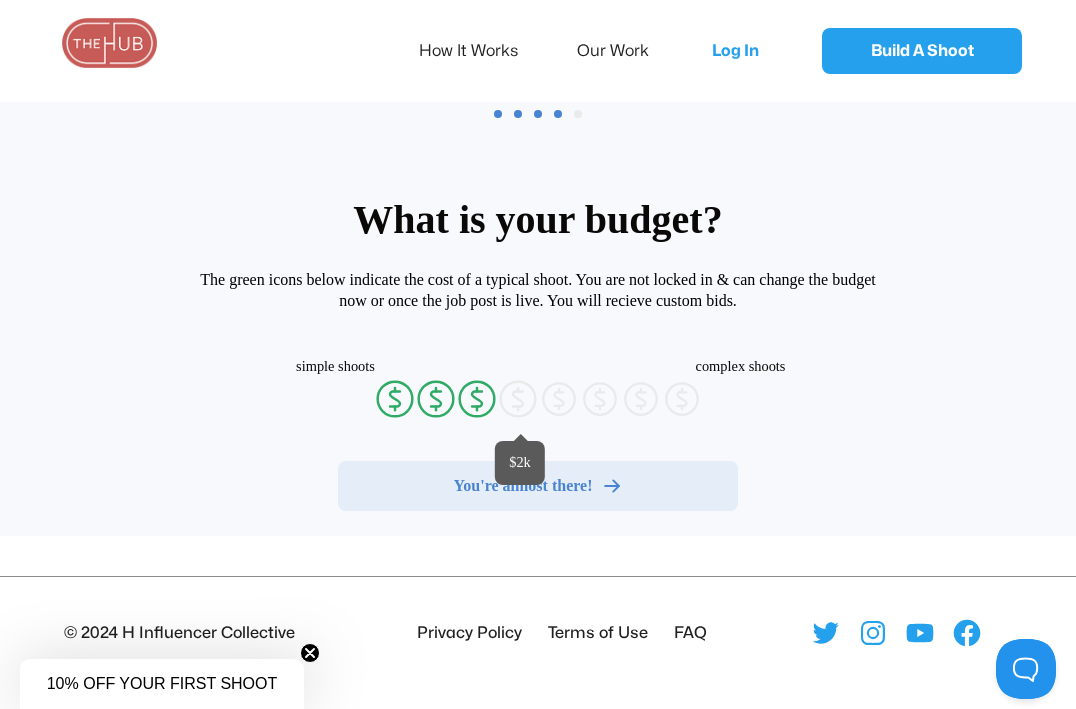 radio on "false" 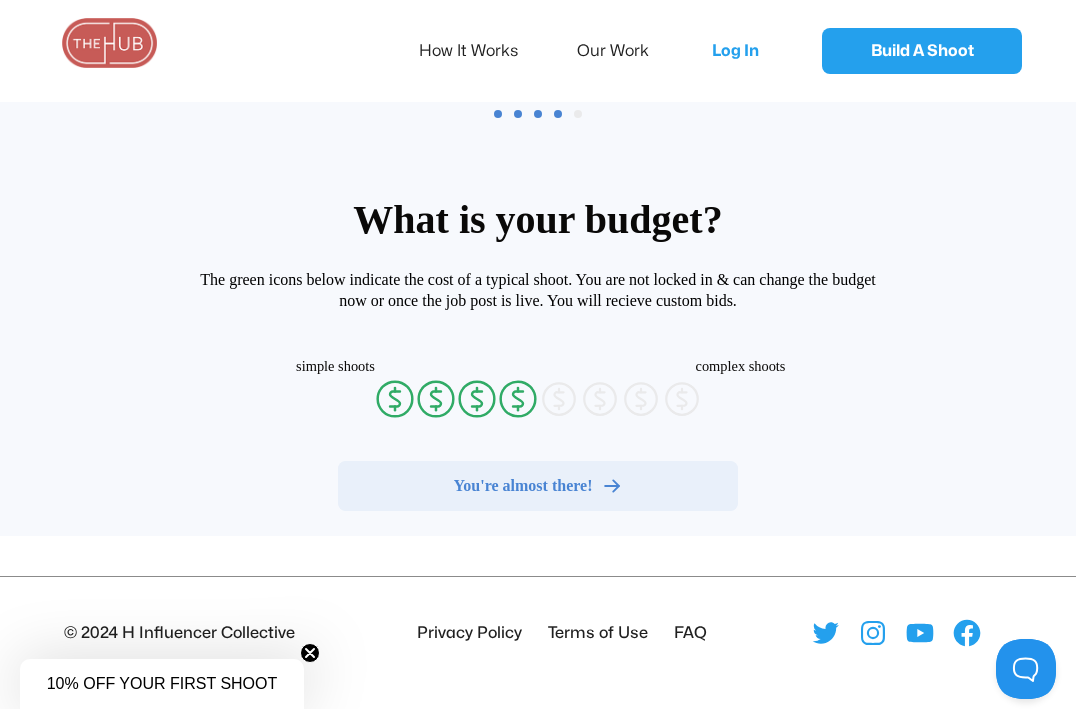 radio on "false" 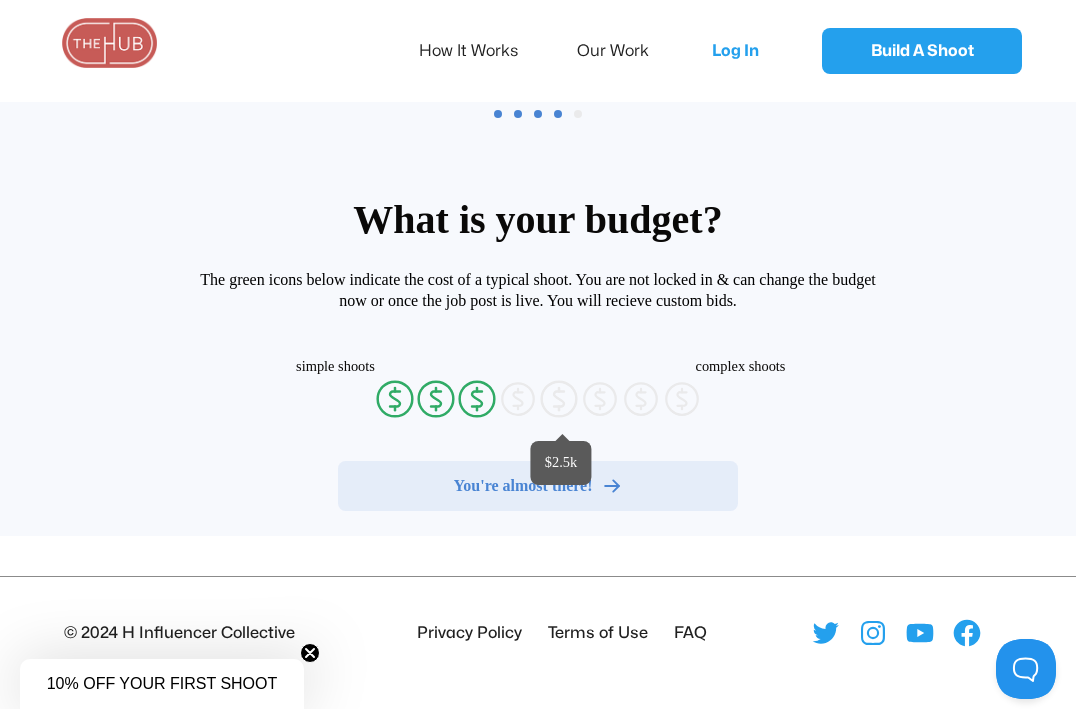 radio on "false" 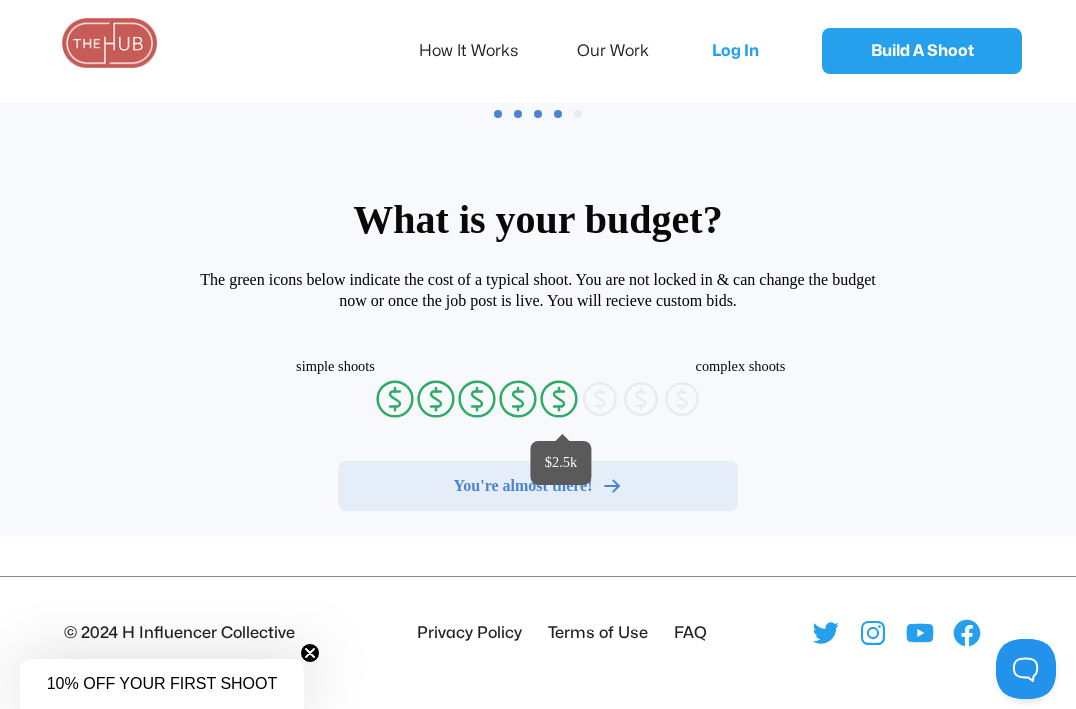 radio on "false" 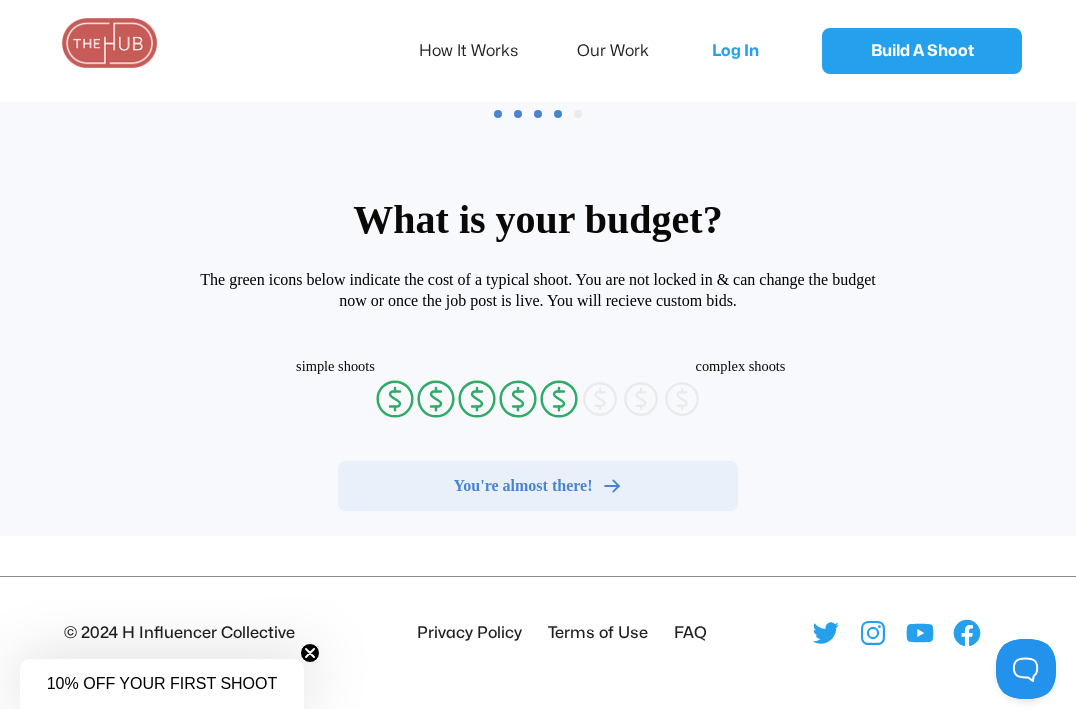 radio on "false" 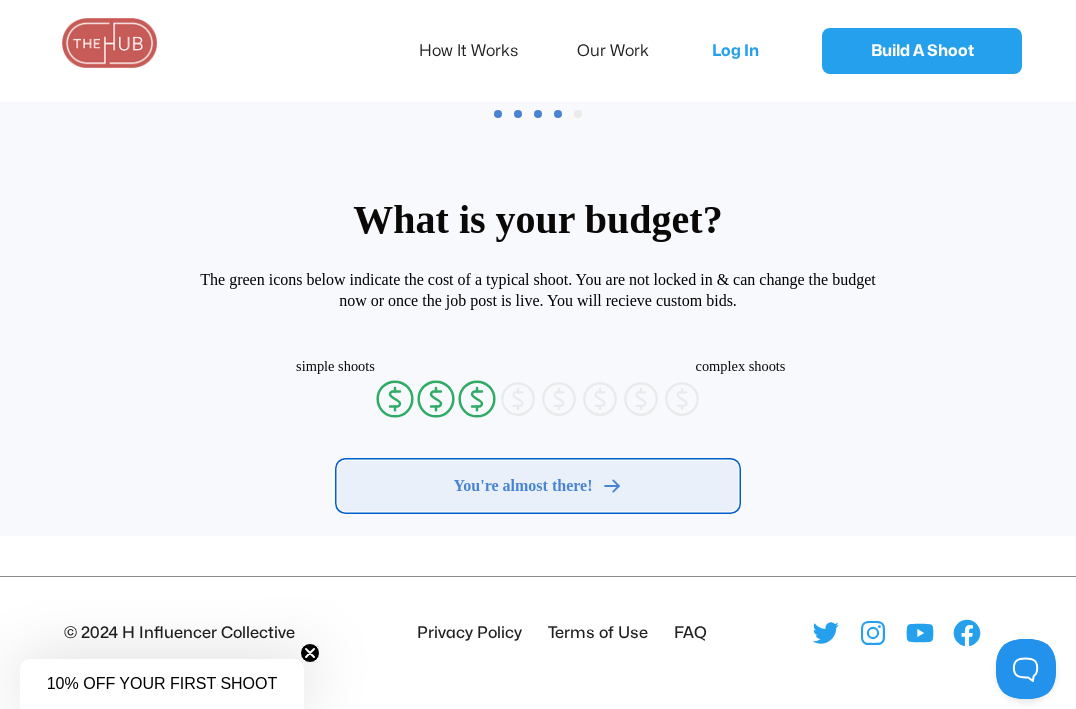 click on "You're almost there!" at bounding box center [538, 486] 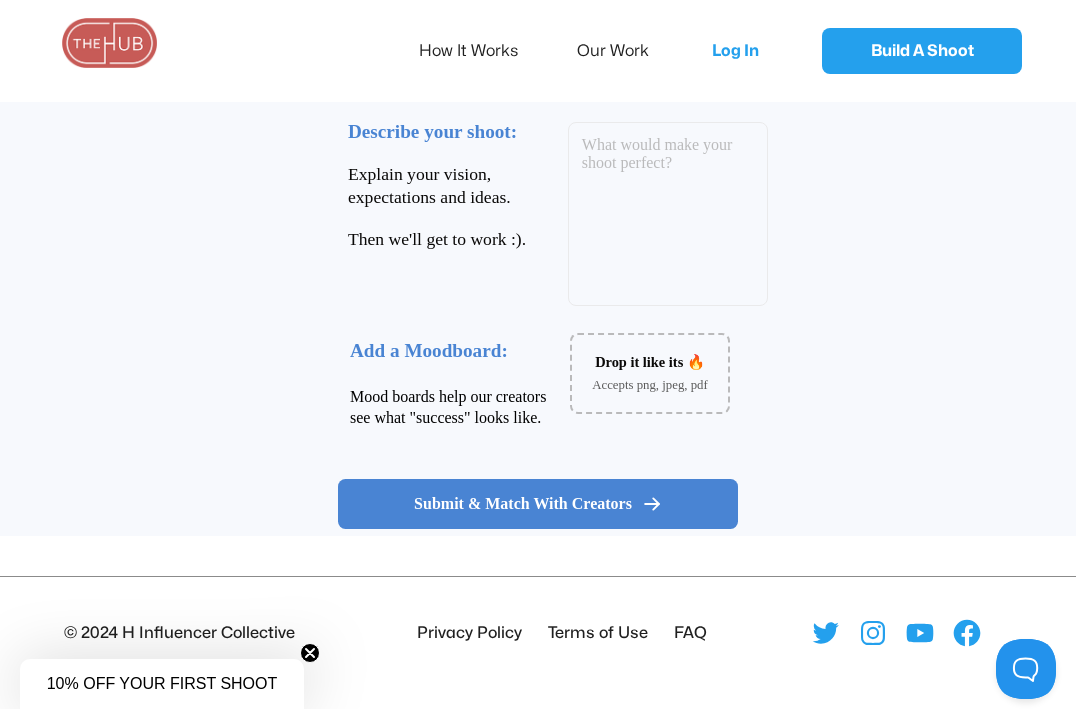 scroll, scrollTop: 0, scrollLeft: 0, axis: both 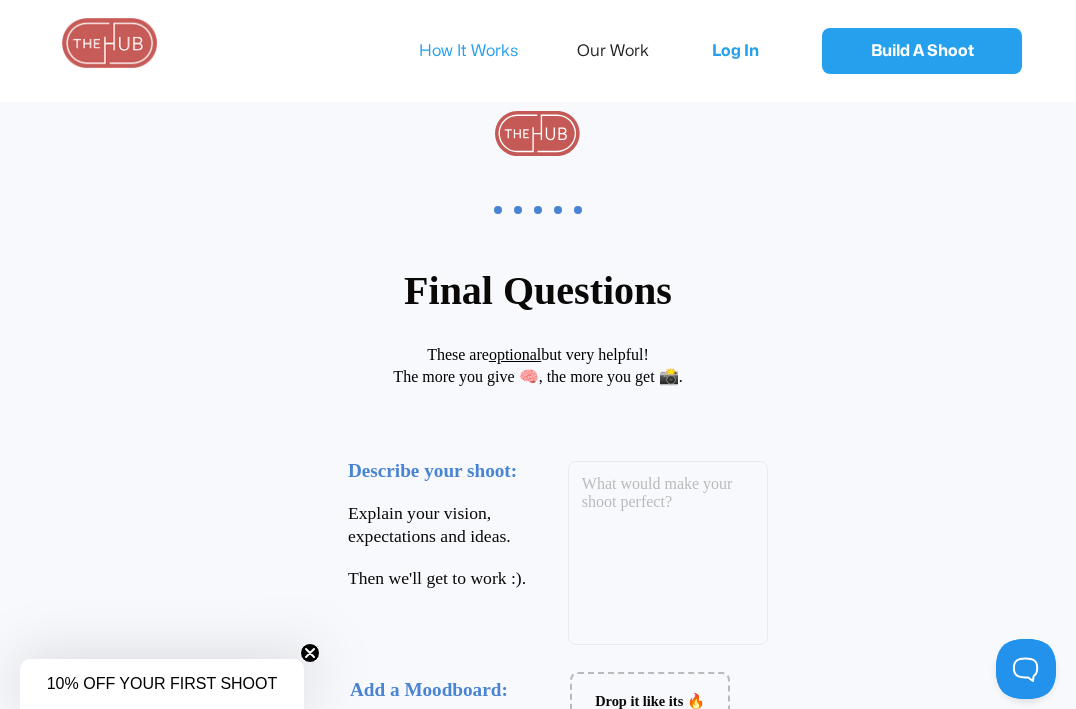 click on "How It Works" at bounding box center (482, 51) 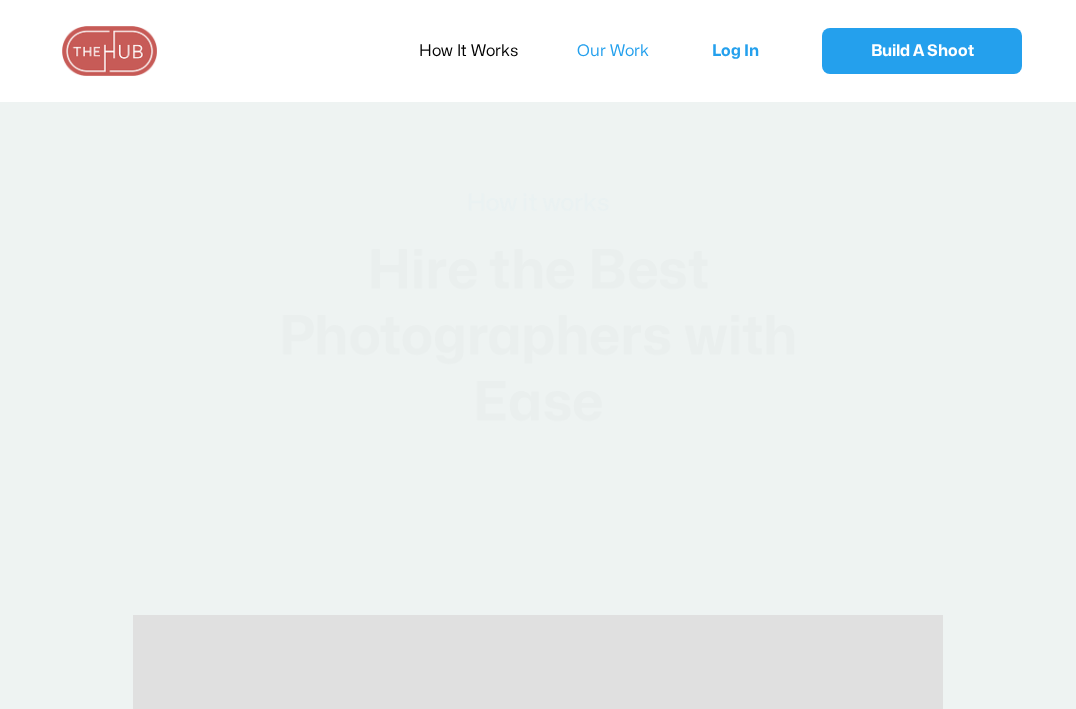scroll, scrollTop: 0, scrollLeft: 0, axis: both 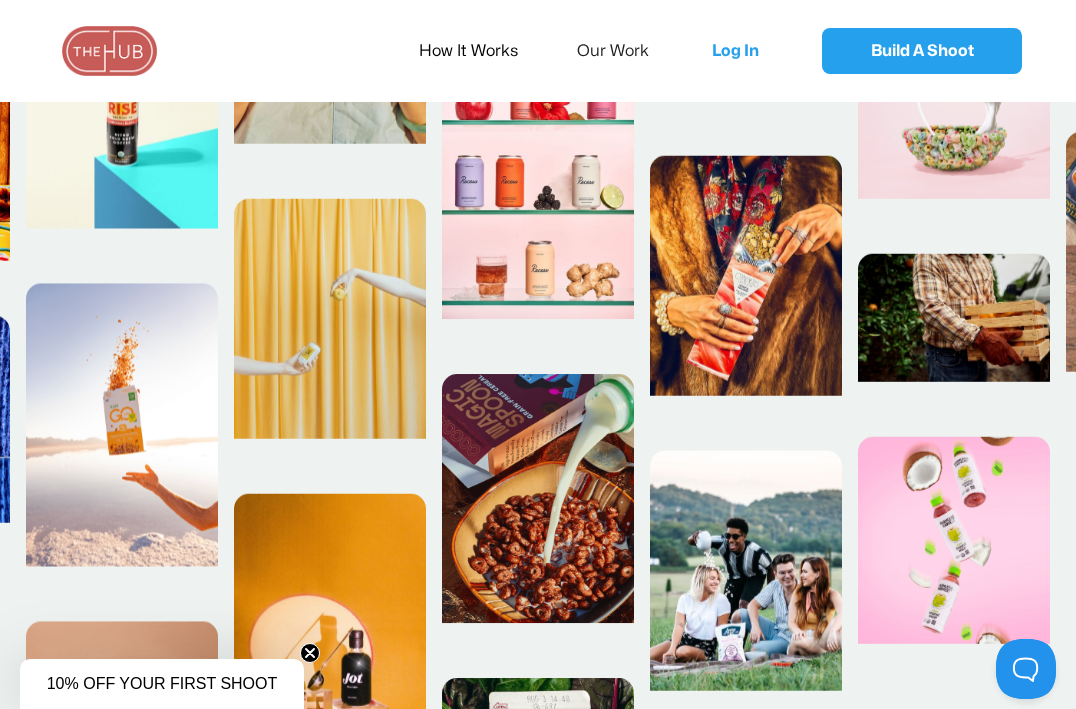 click at bounding box center (538, 204) 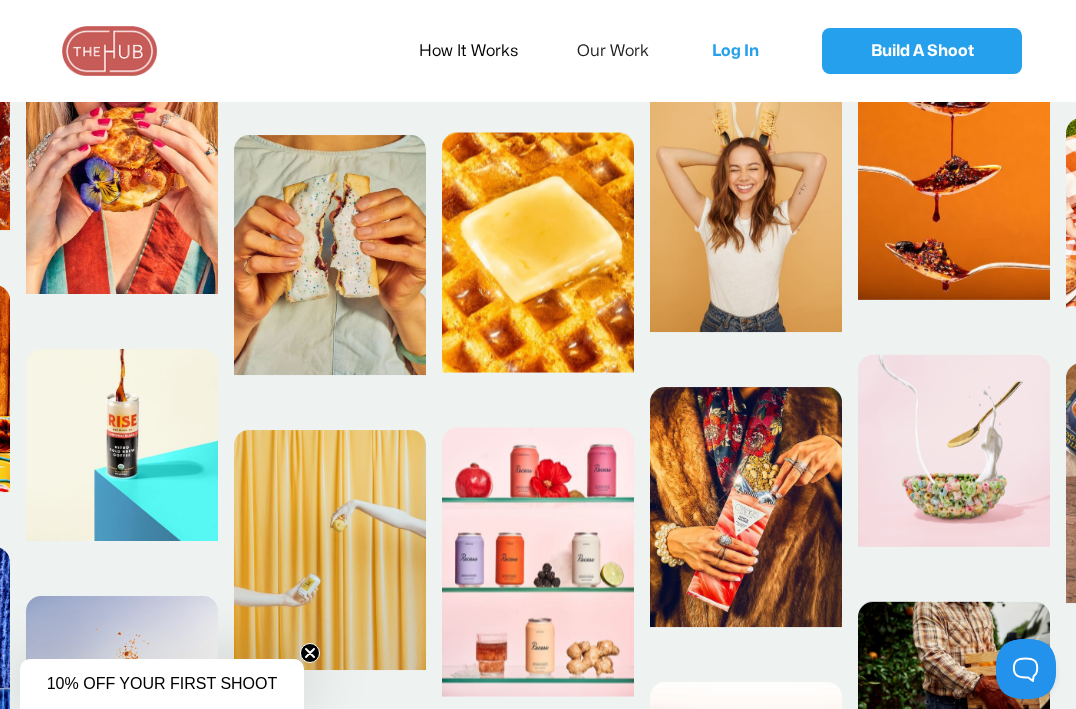 scroll, scrollTop: 1514, scrollLeft: 0, axis: vertical 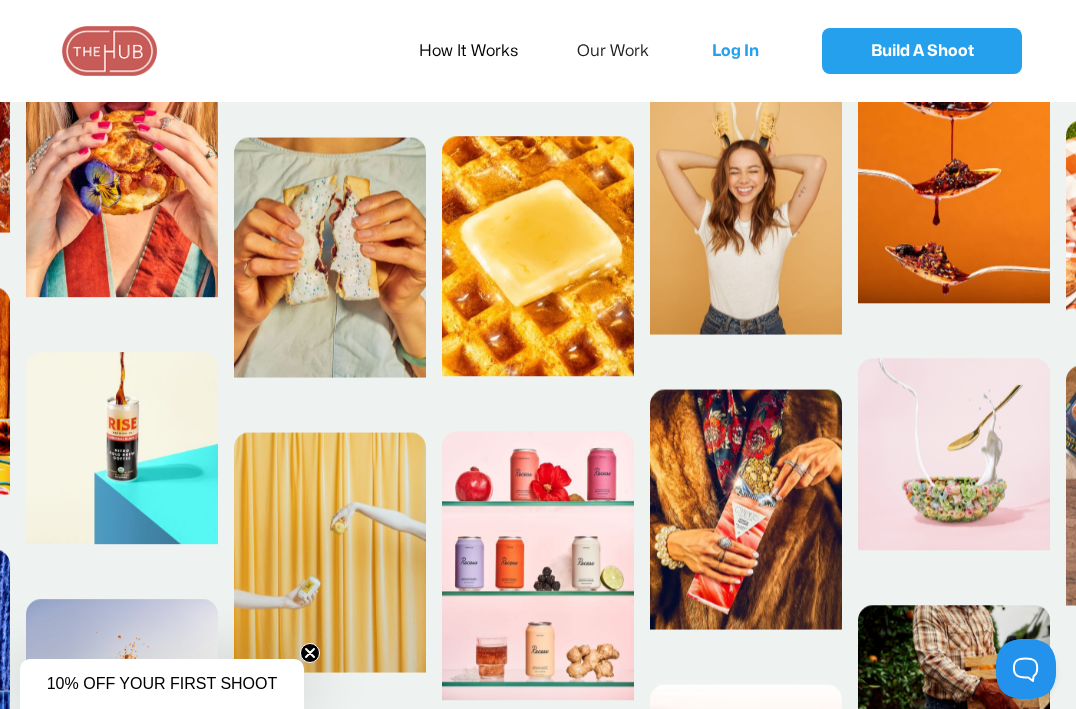 click at bounding box center (538, 585) 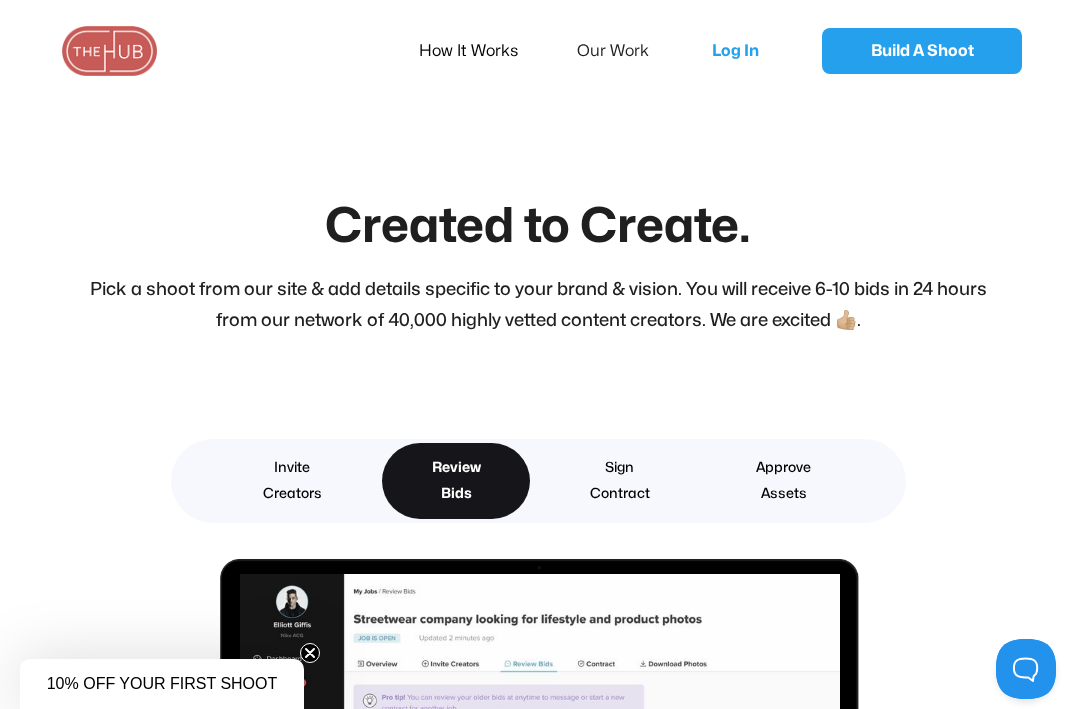 scroll, scrollTop: 2375, scrollLeft: 0, axis: vertical 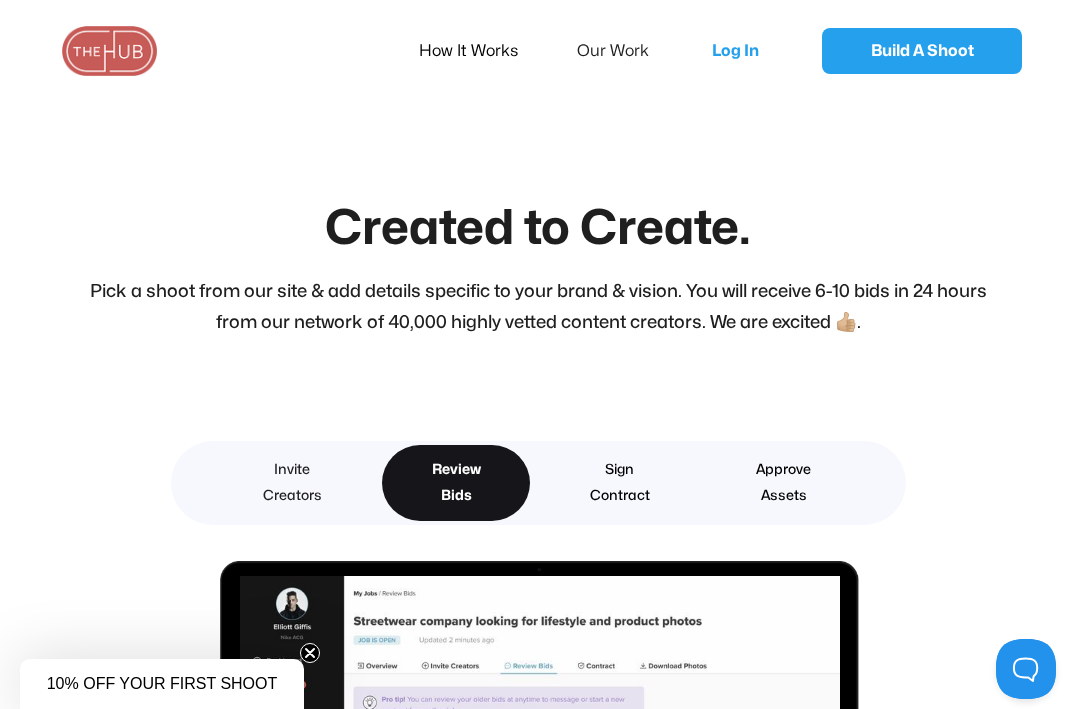 click on "Invite Creators" at bounding box center [293, 483] 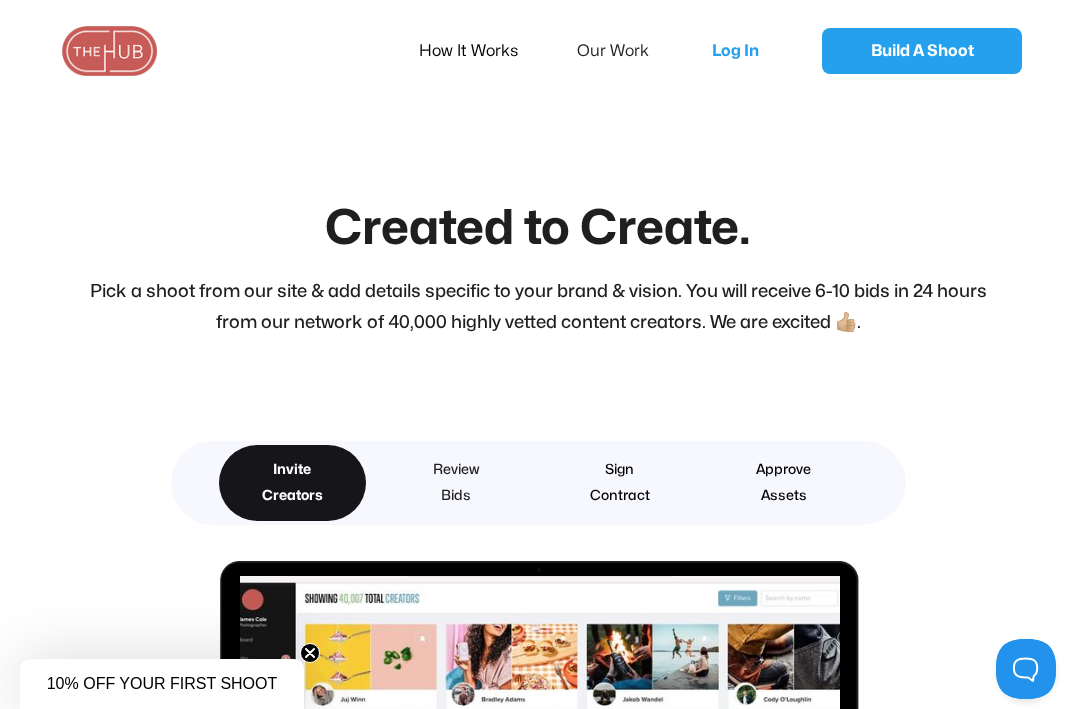 click on "Review Bids" at bounding box center (456, 483) 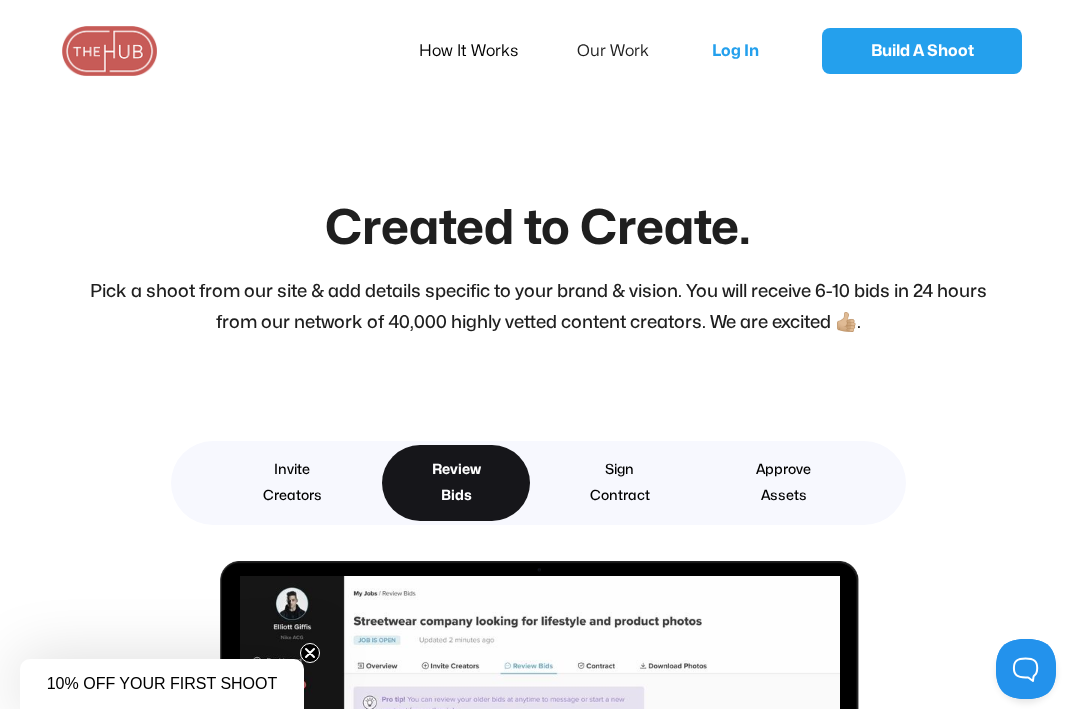 click on "Invite Creators Review Bids Sign Contract Approve Assets" at bounding box center [538, 483] 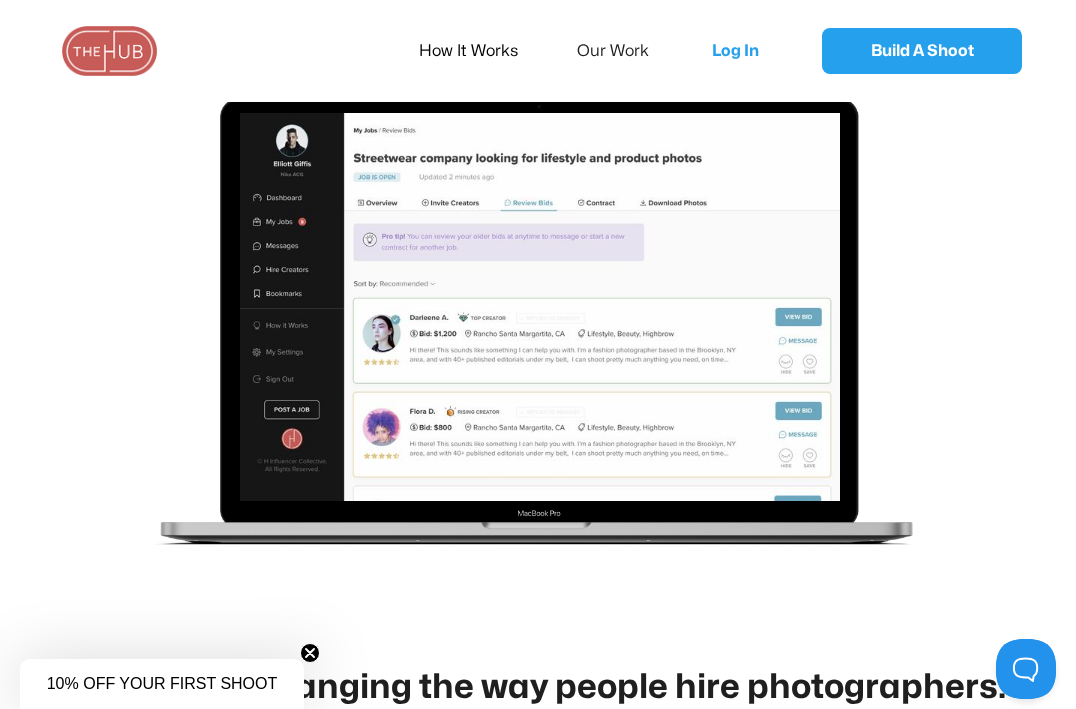 scroll, scrollTop: 3179, scrollLeft: 0, axis: vertical 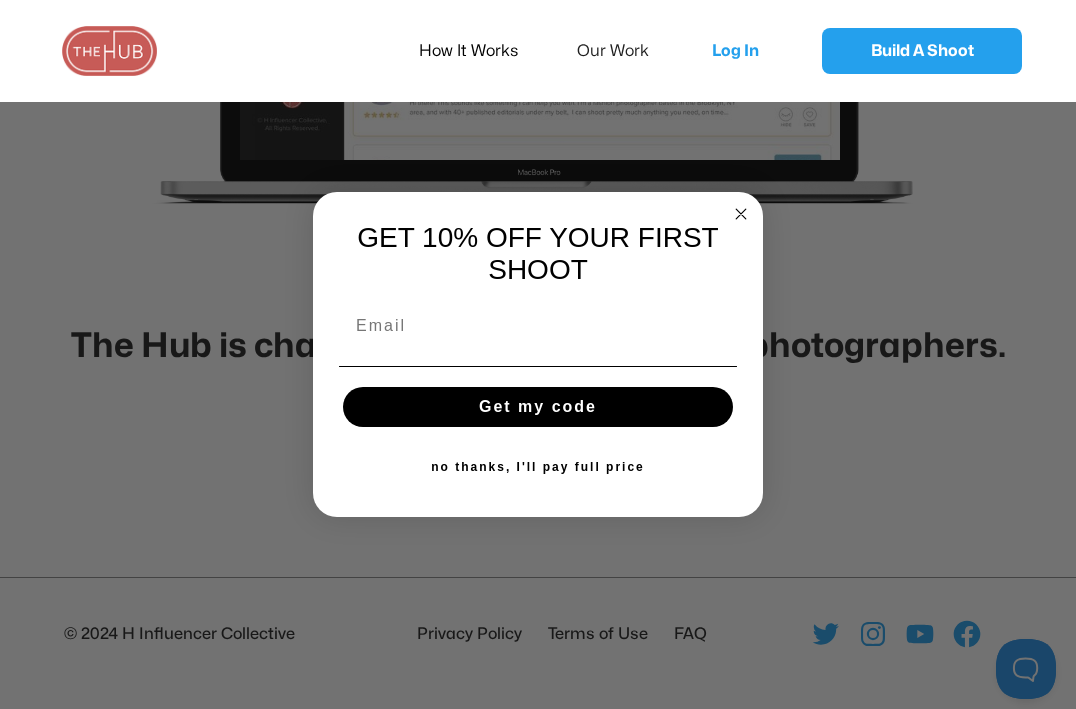 click 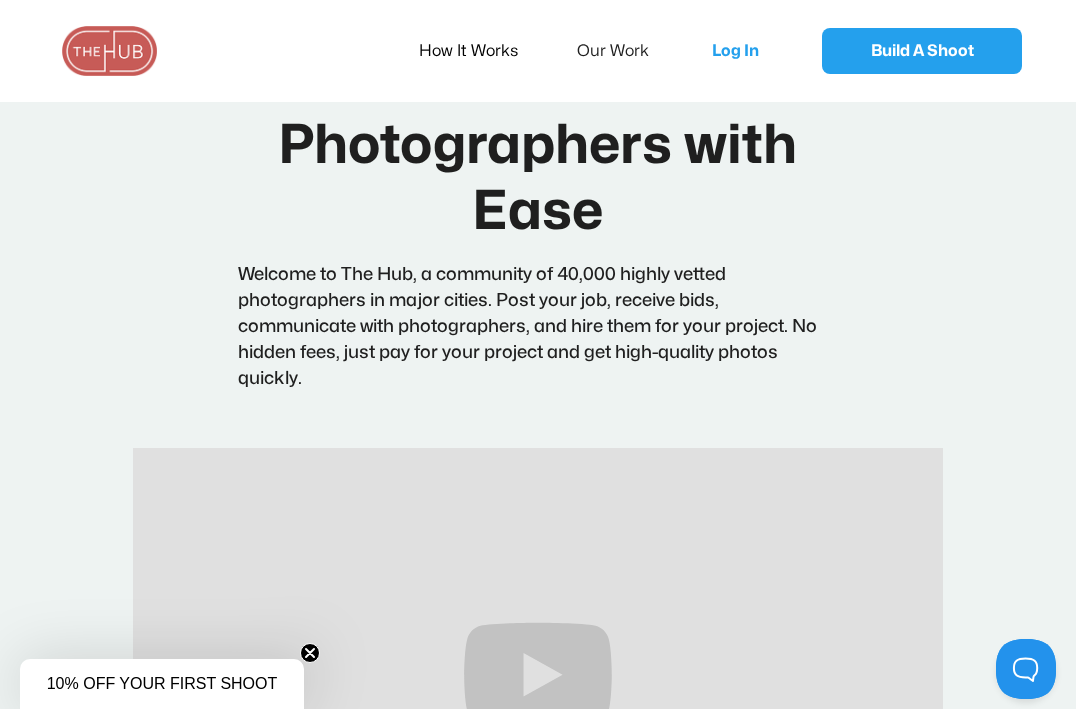 scroll, scrollTop: 0, scrollLeft: 0, axis: both 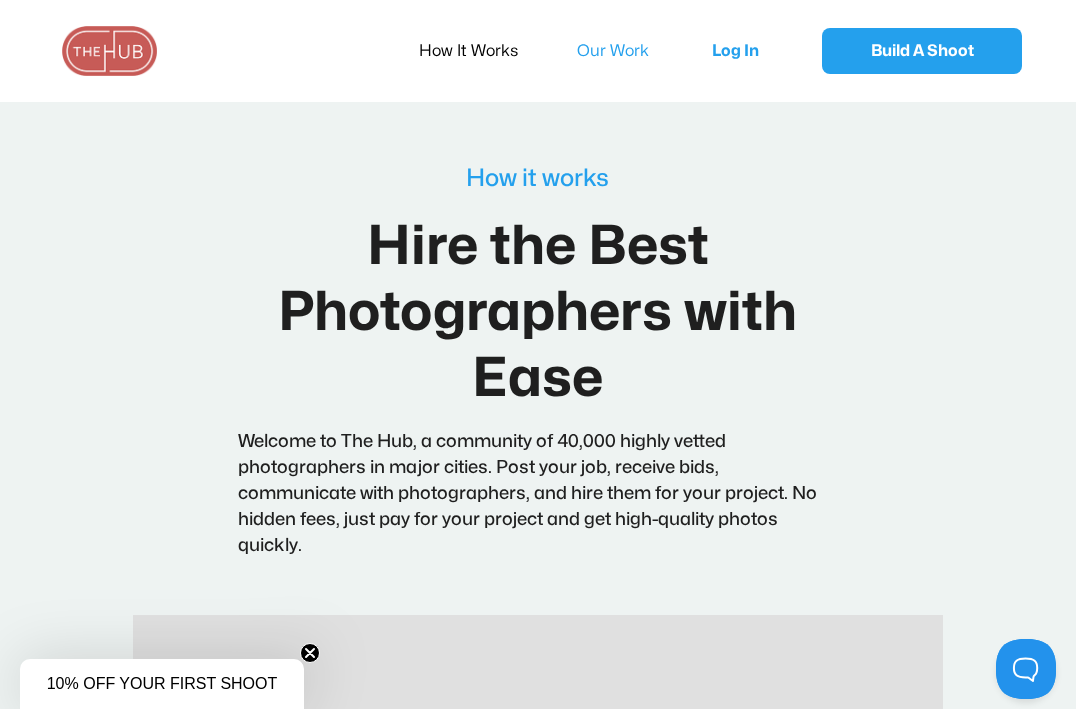 click on "Our Work" at bounding box center (626, 51) 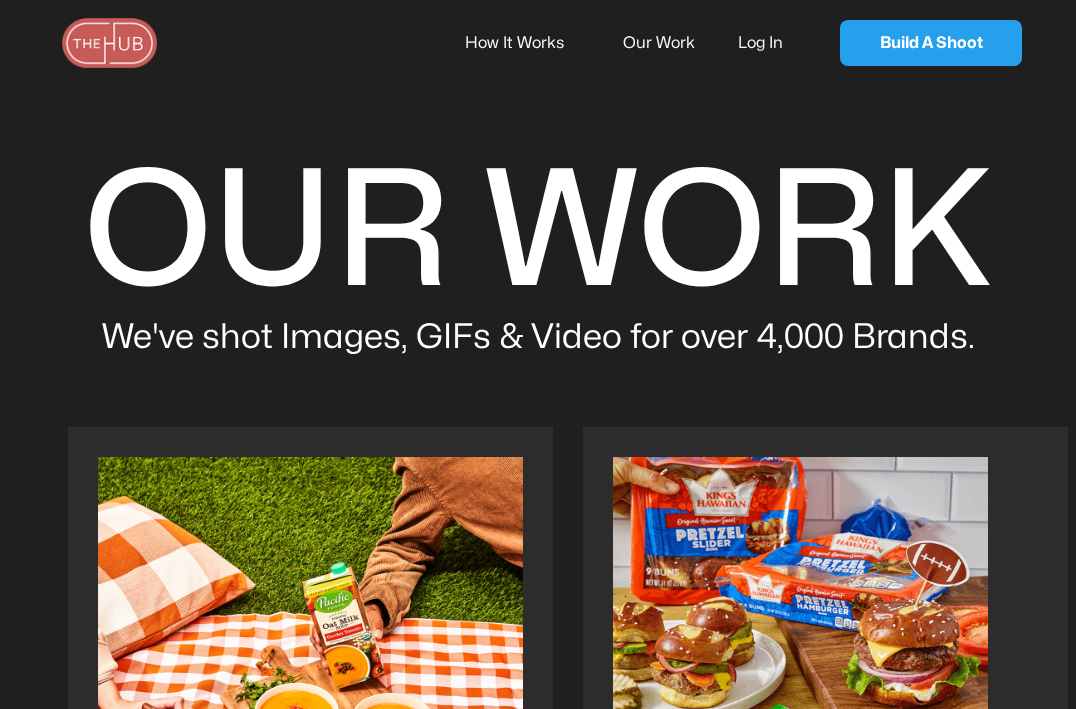 scroll, scrollTop: 0, scrollLeft: 0, axis: both 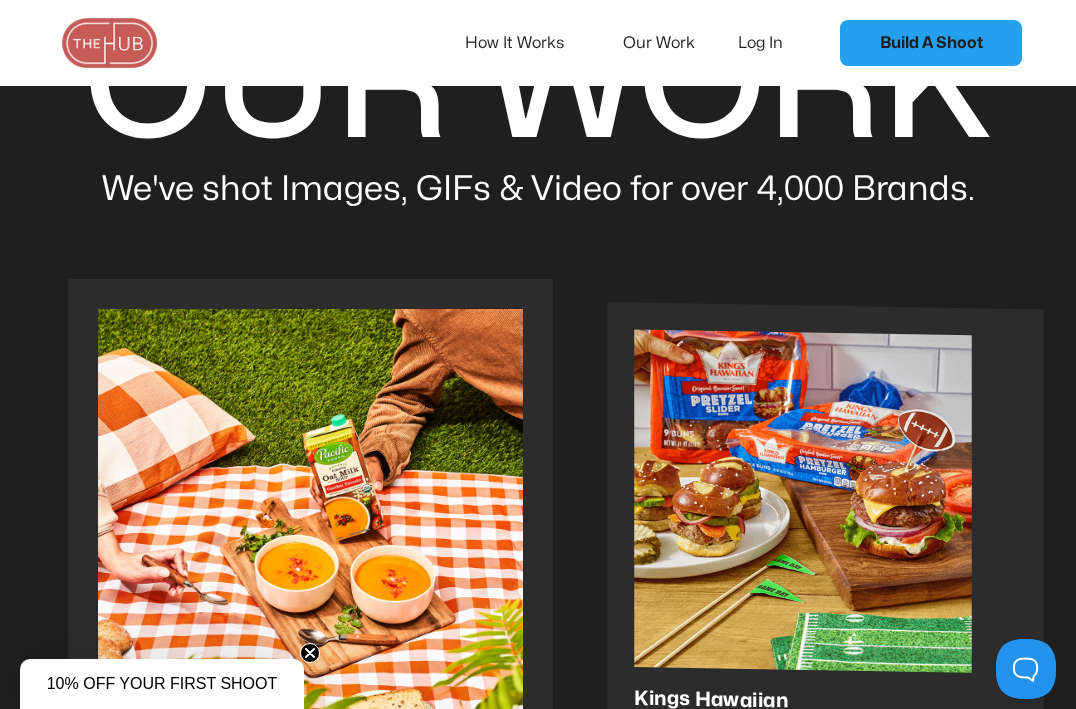 click at bounding box center (803, 500) 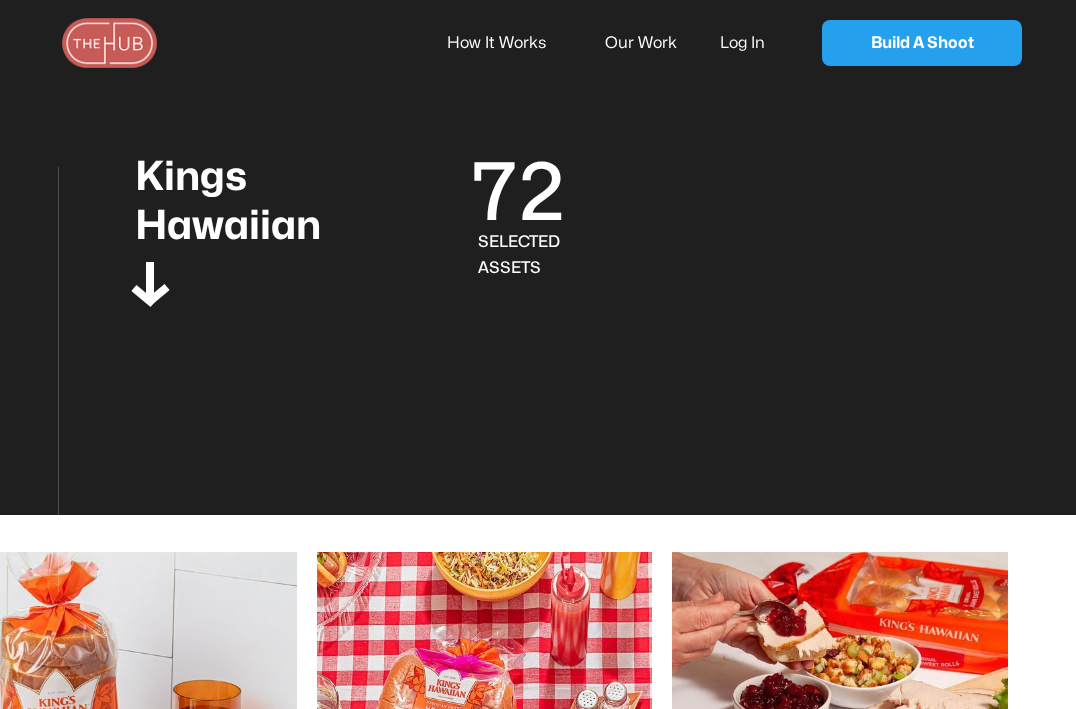 scroll, scrollTop: 0, scrollLeft: 0, axis: both 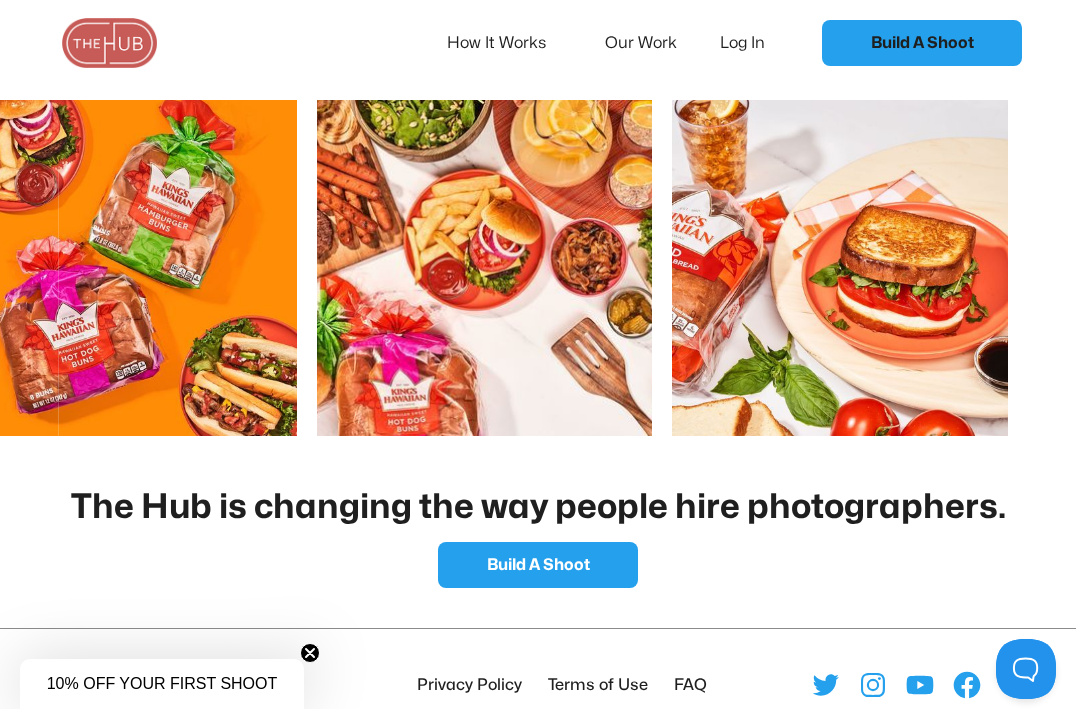 click on "Our Work" at bounding box center (654, 43) 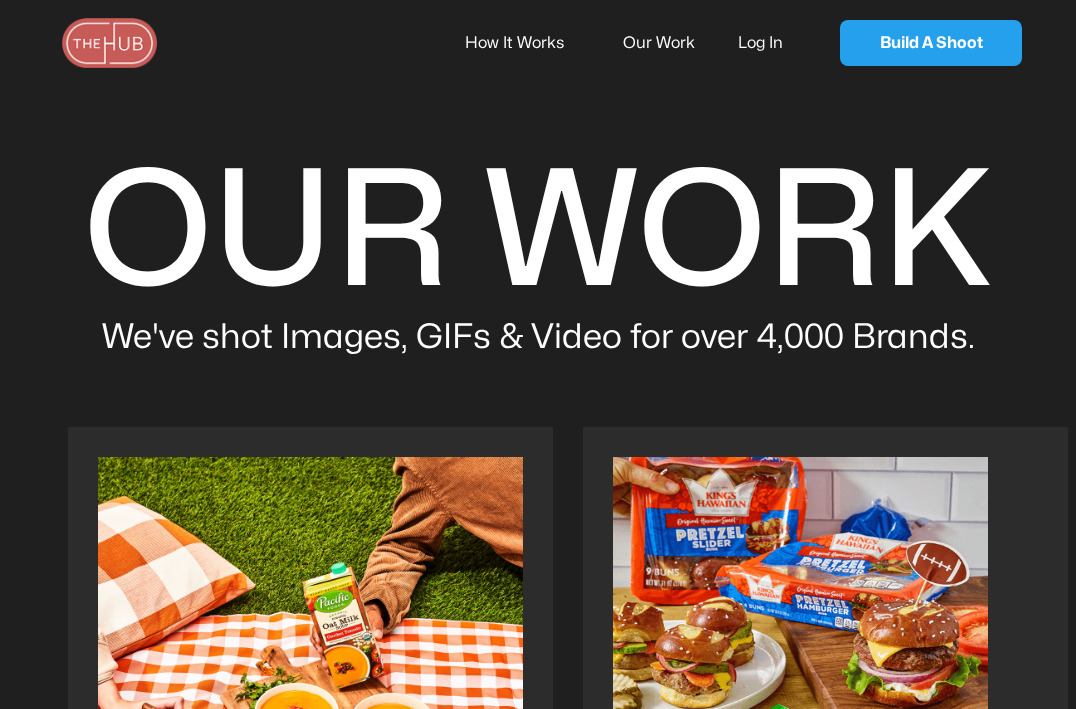 scroll, scrollTop: 0, scrollLeft: 0, axis: both 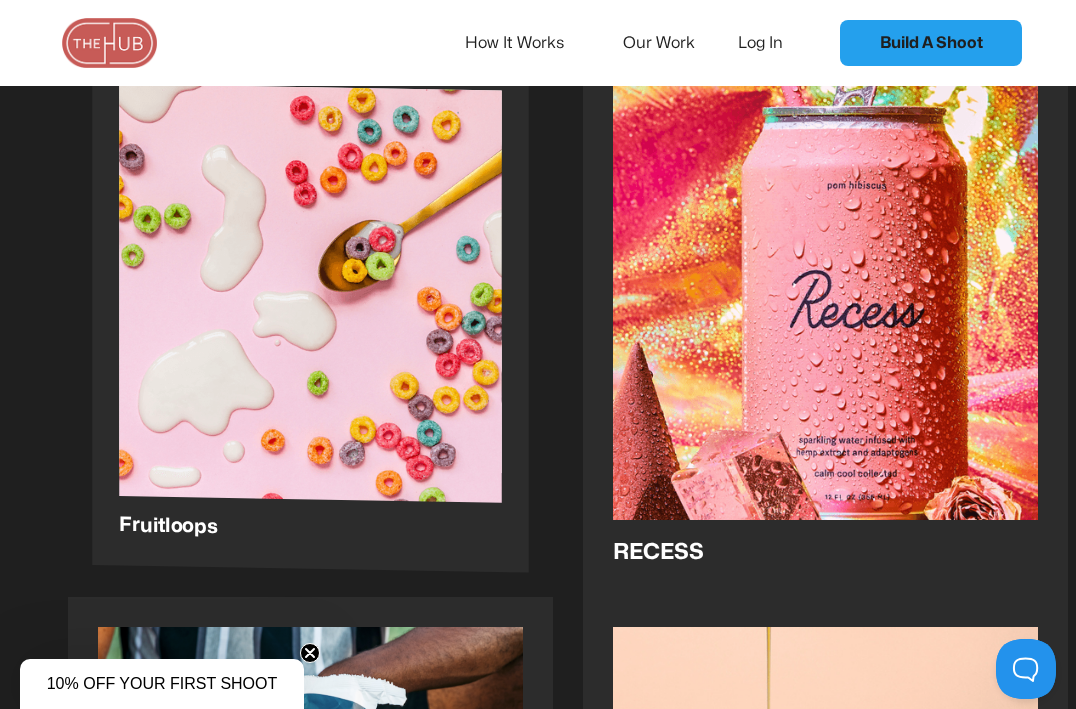 click at bounding box center [310, 311] 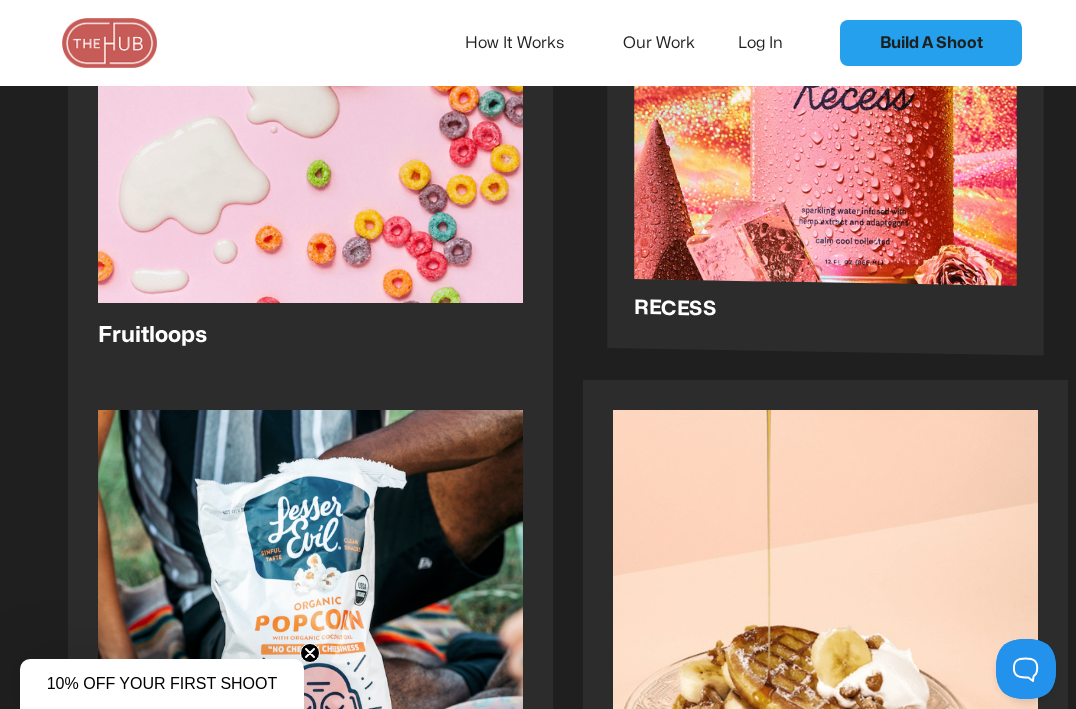 scroll, scrollTop: 3178, scrollLeft: 0, axis: vertical 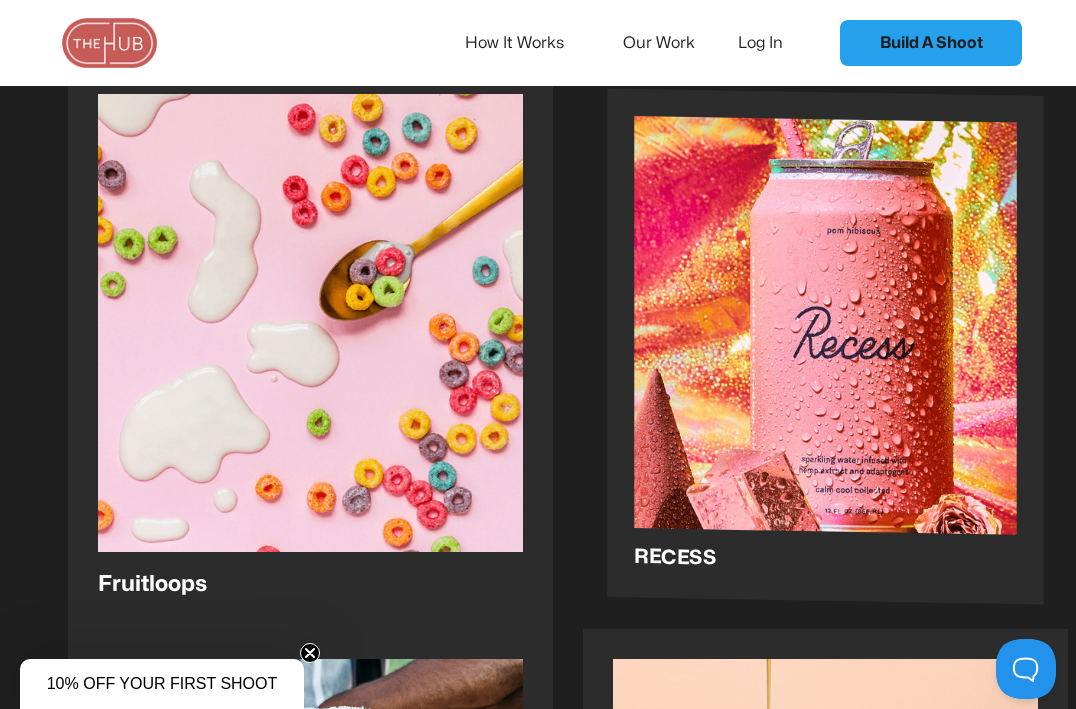 click at bounding box center (825, 343) 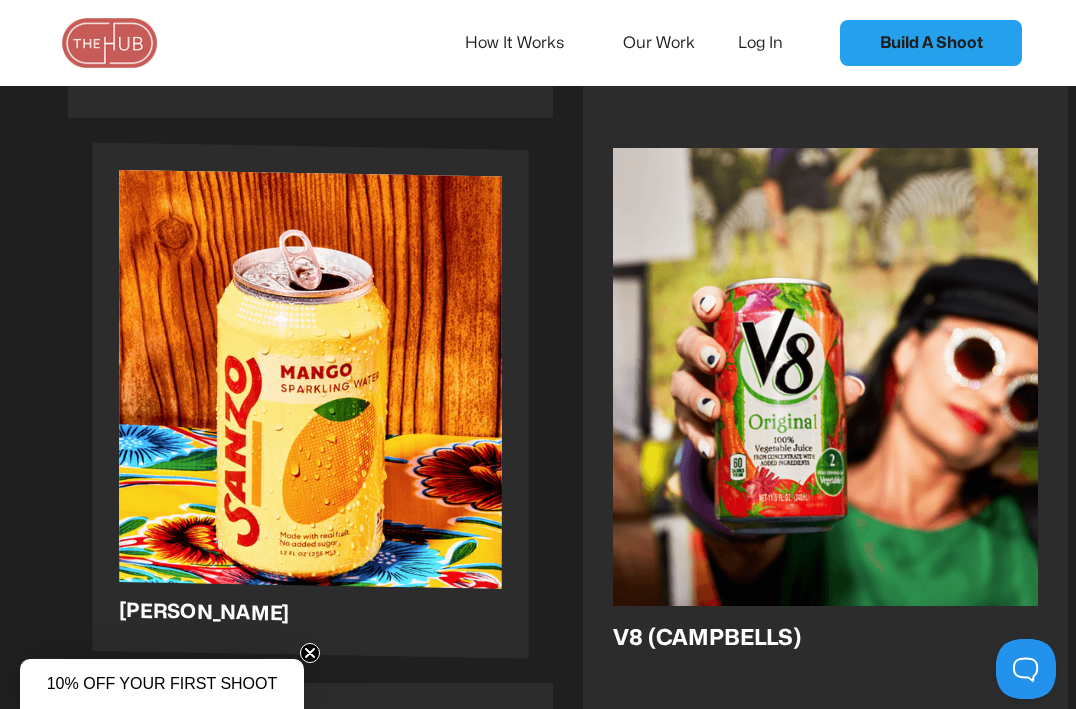 scroll, scrollTop: 1427, scrollLeft: 0, axis: vertical 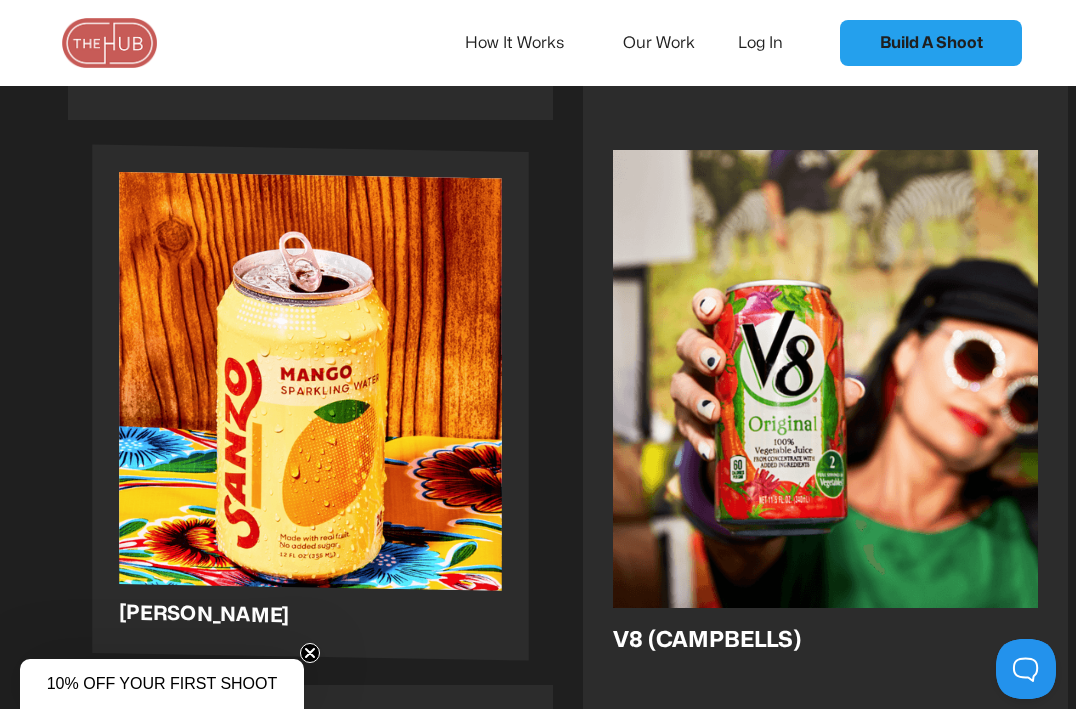 click at bounding box center (310, 399) 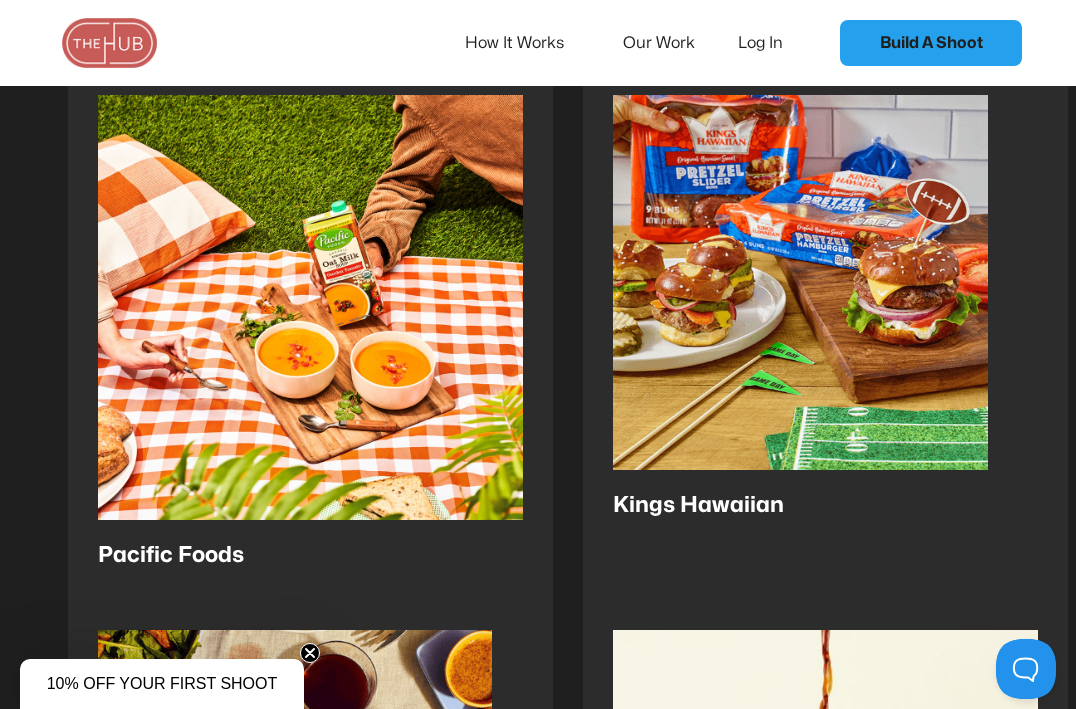 scroll, scrollTop: 360, scrollLeft: 0, axis: vertical 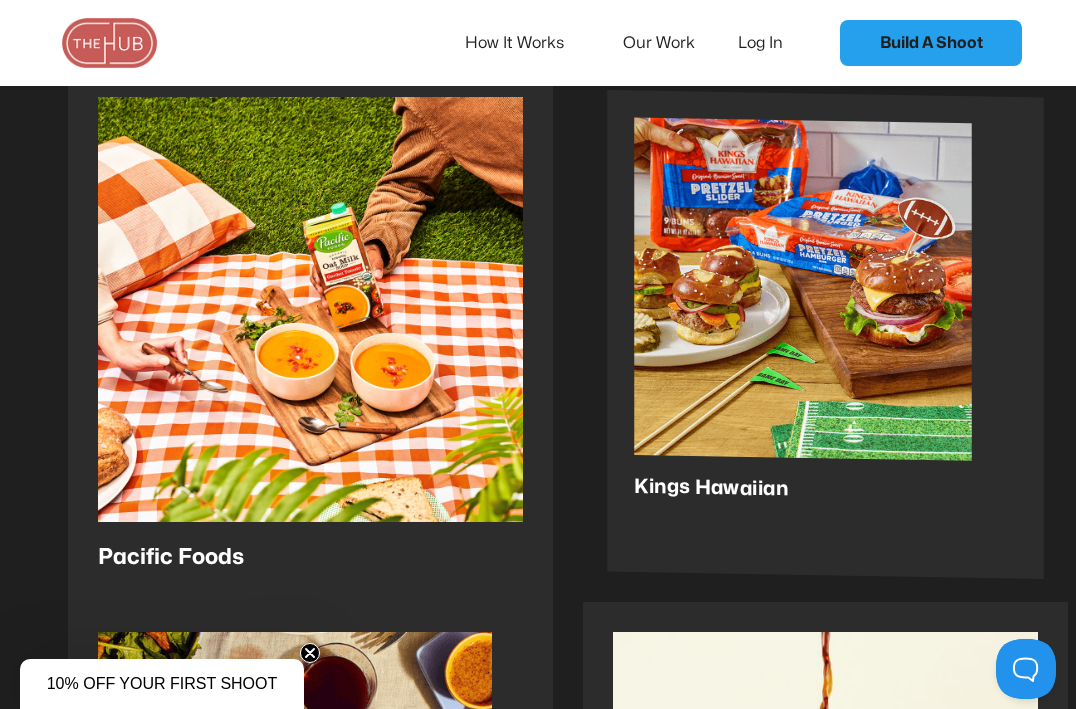 click at bounding box center (803, 288) 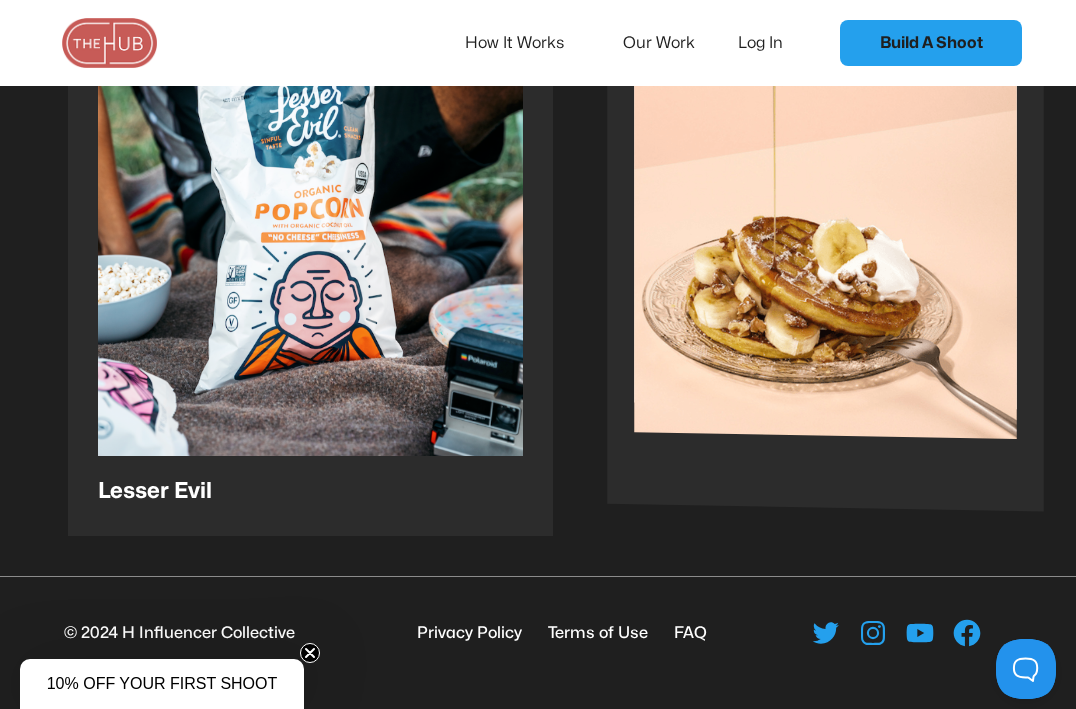 scroll, scrollTop: 3671, scrollLeft: 0, axis: vertical 